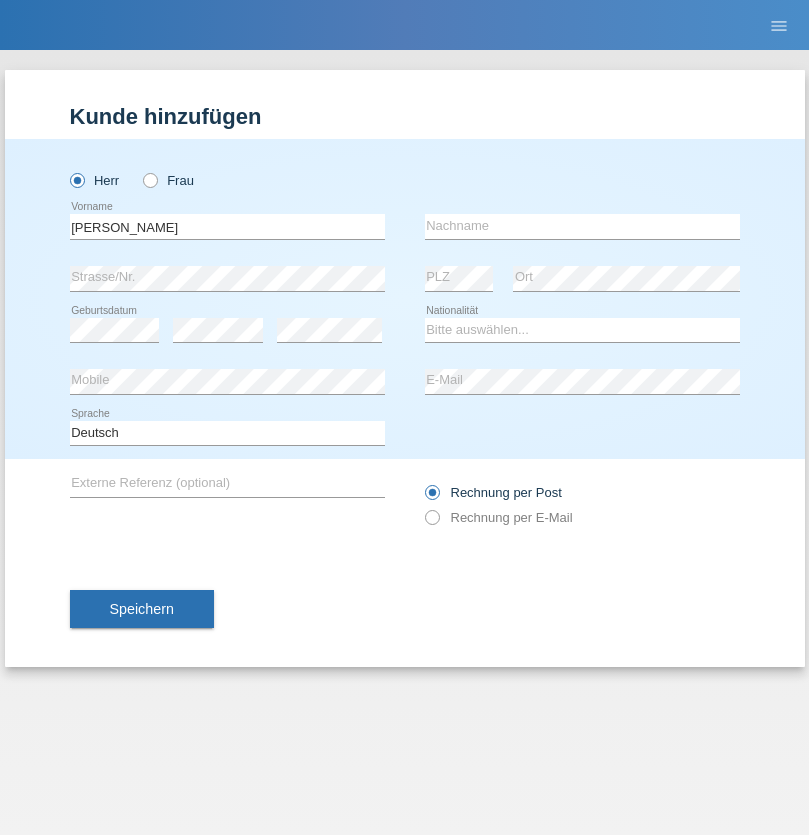 scroll, scrollTop: 0, scrollLeft: 0, axis: both 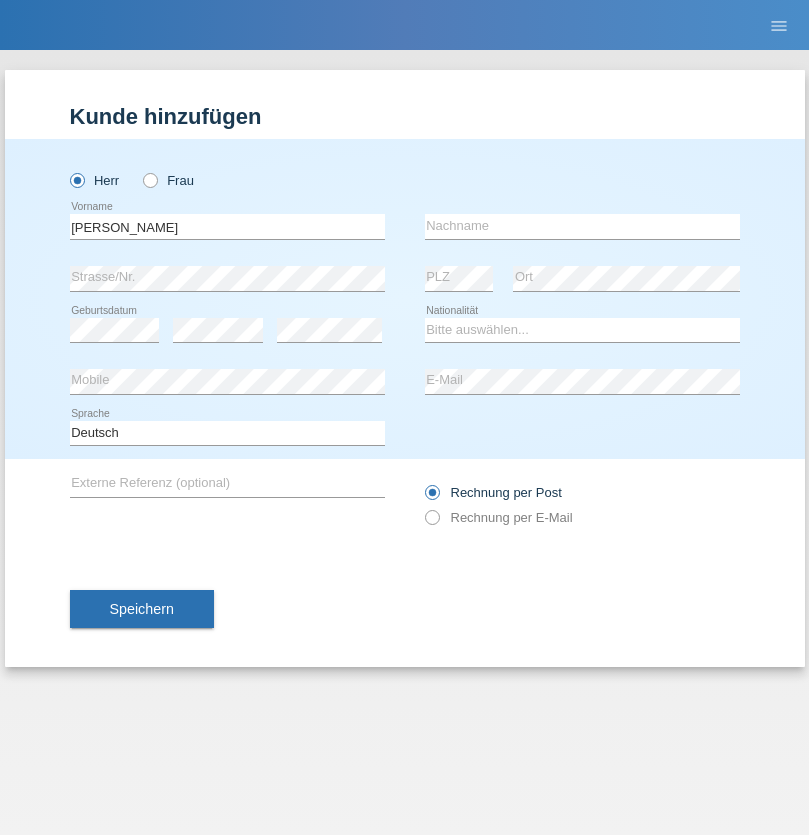 type on "Zsolt" 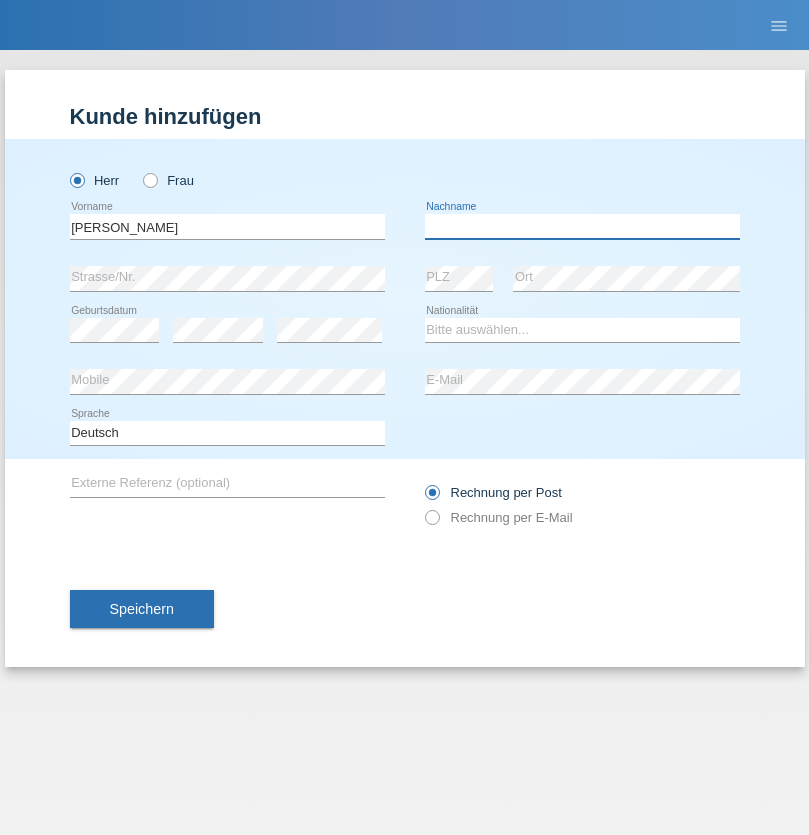 click at bounding box center [582, 226] 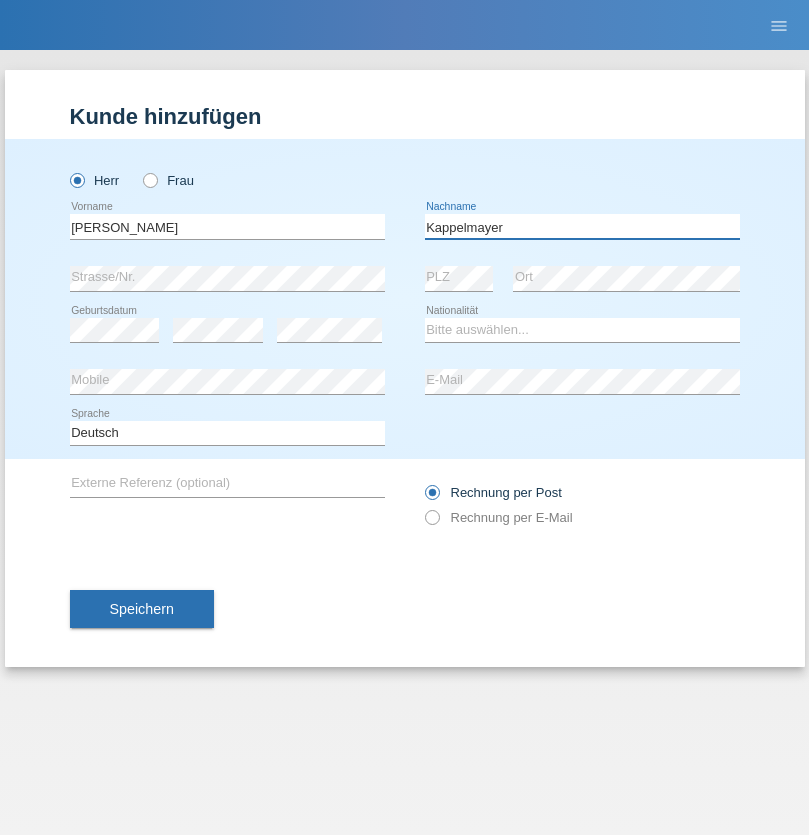 type on "Kappelmayer" 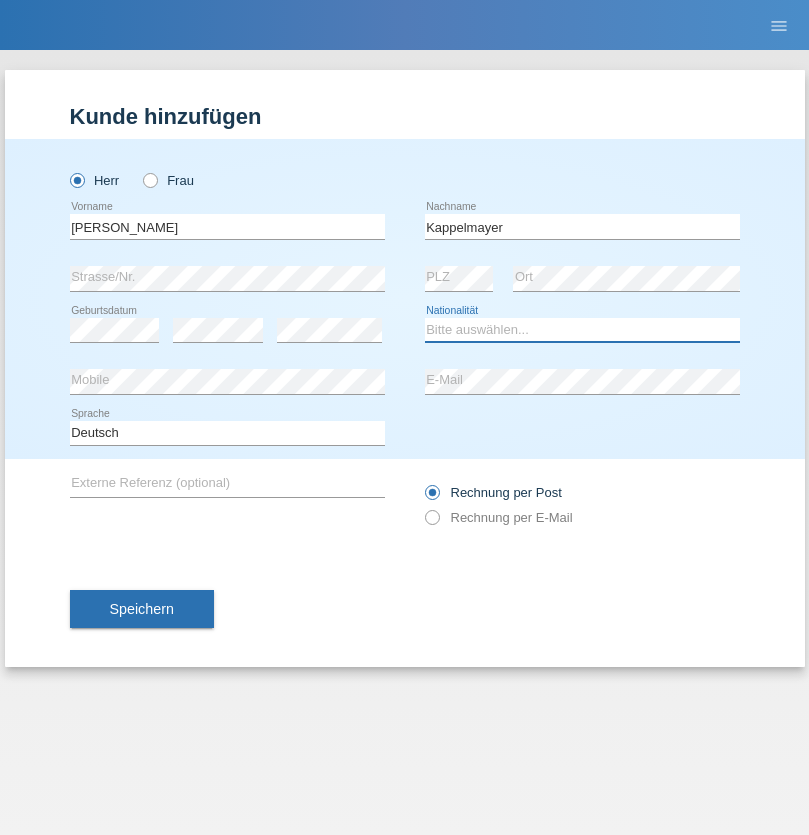 select on "BT" 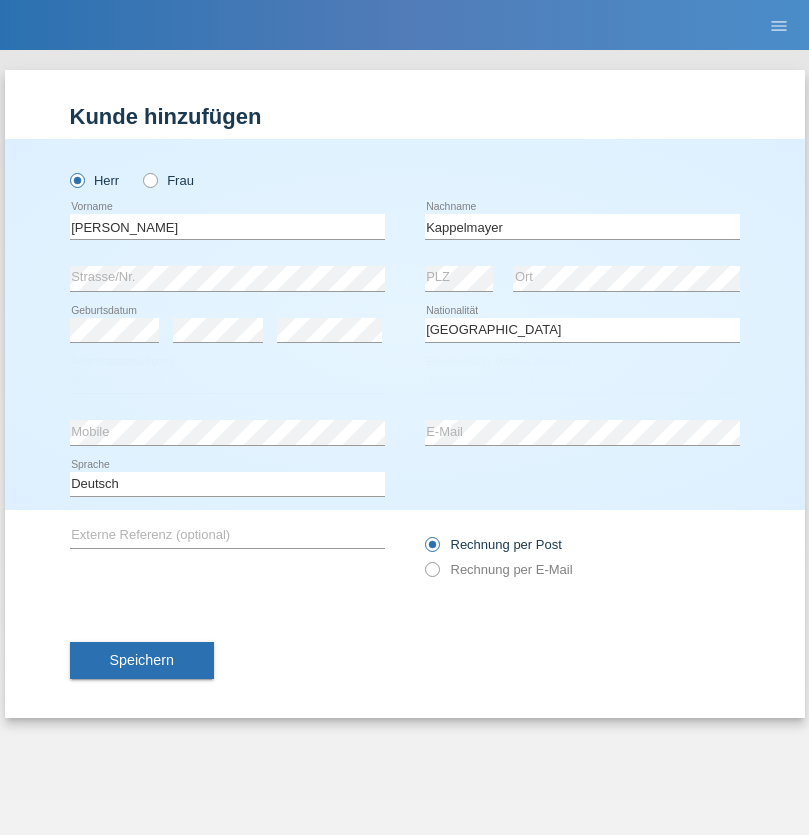 select on "C" 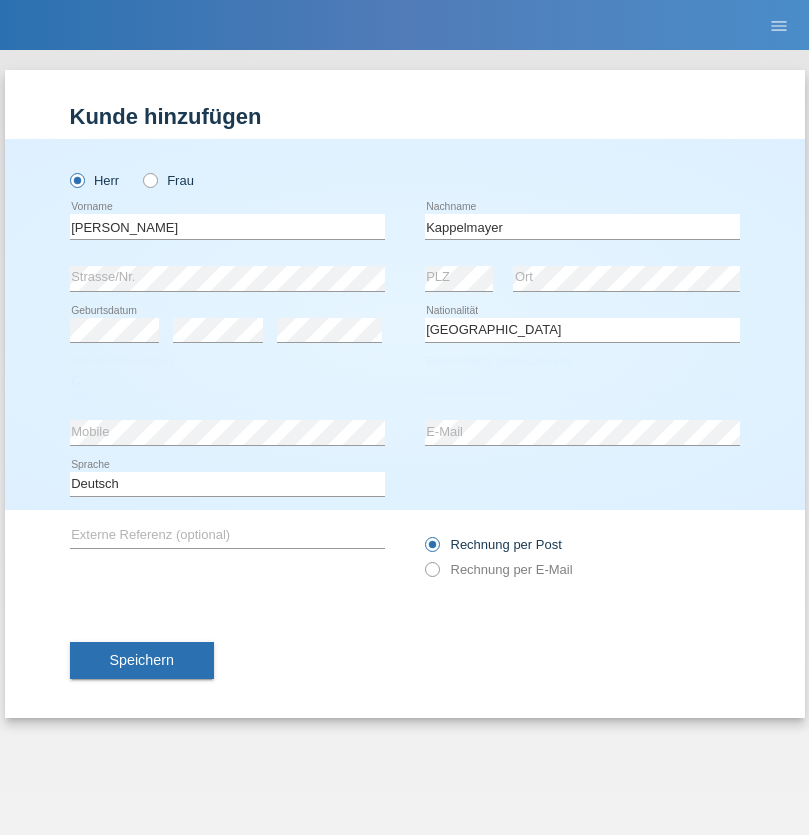 select on "12" 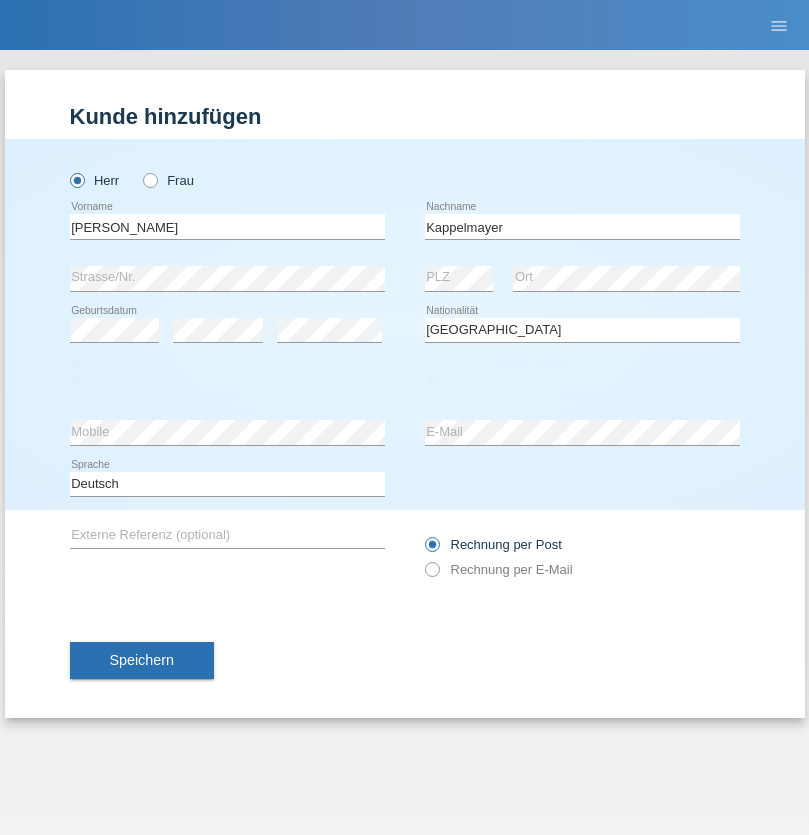 select on "02" 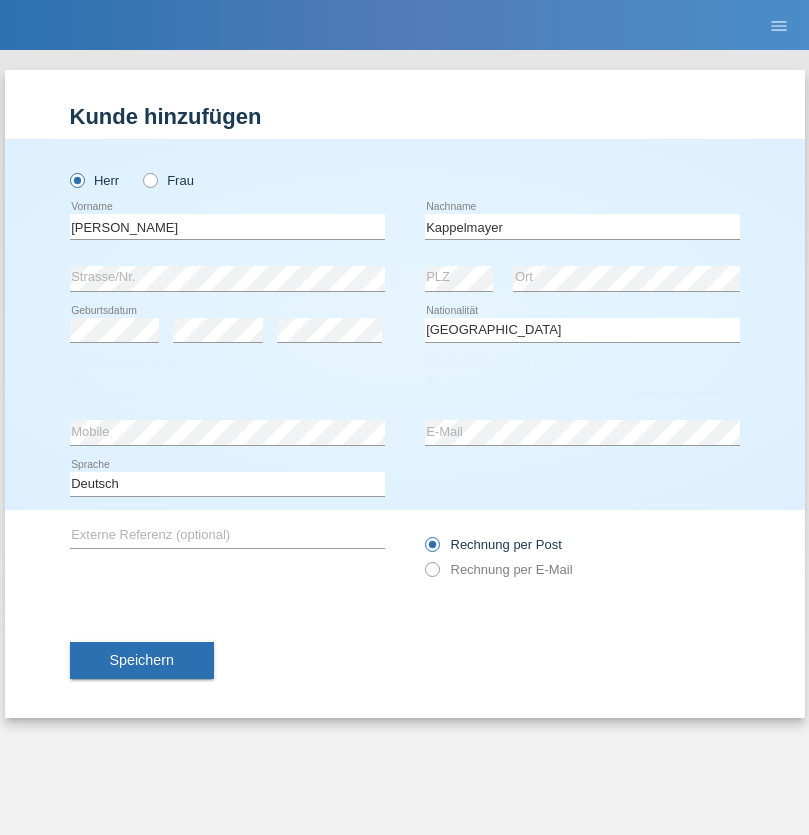 select on "2021" 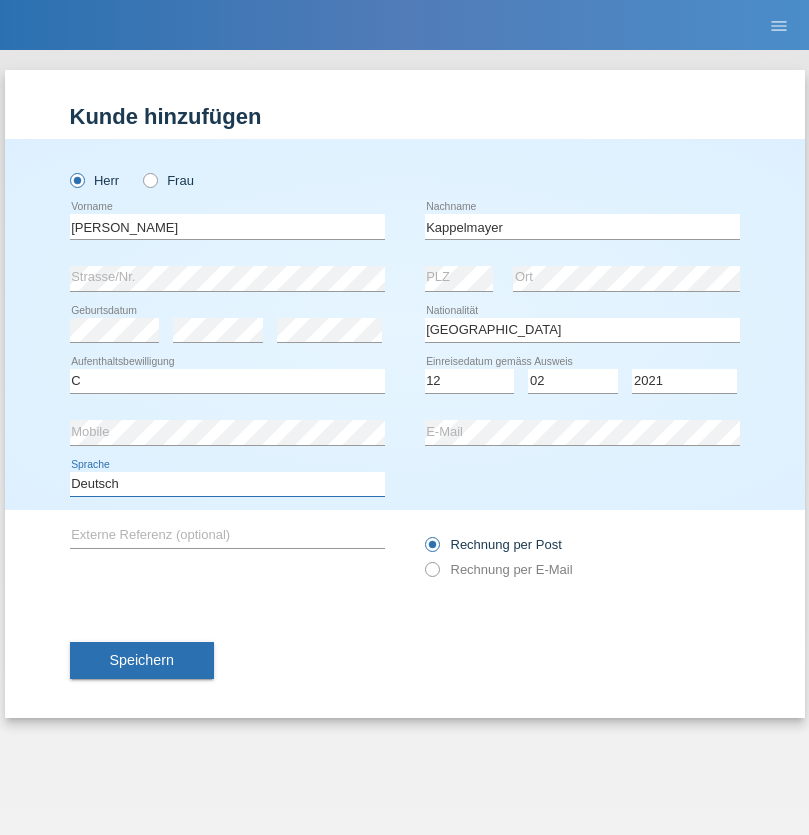 select on "en" 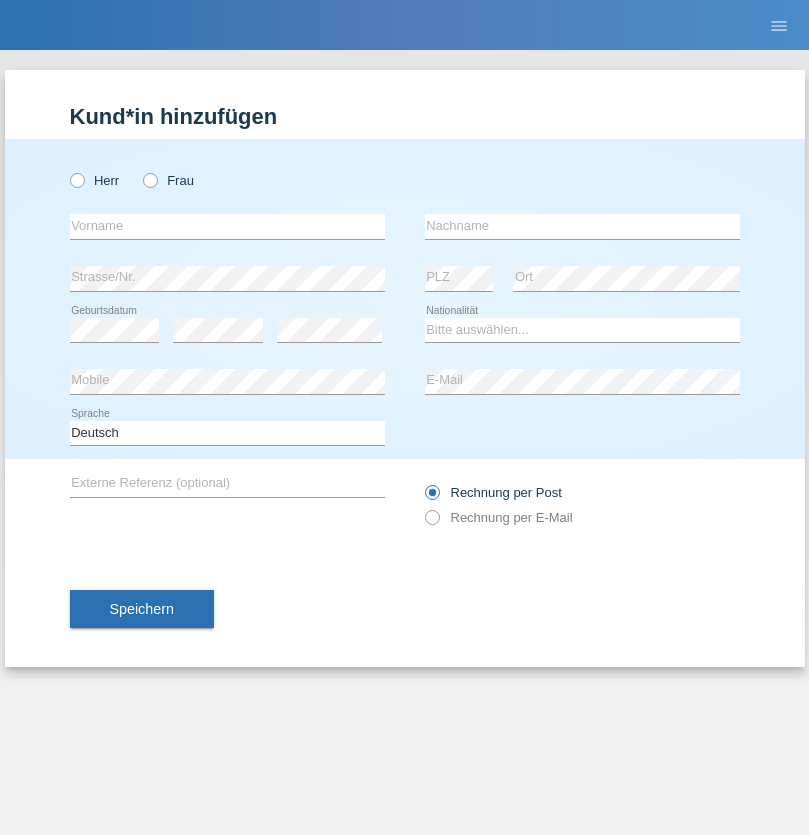 scroll, scrollTop: 0, scrollLeft: 0, axis: both 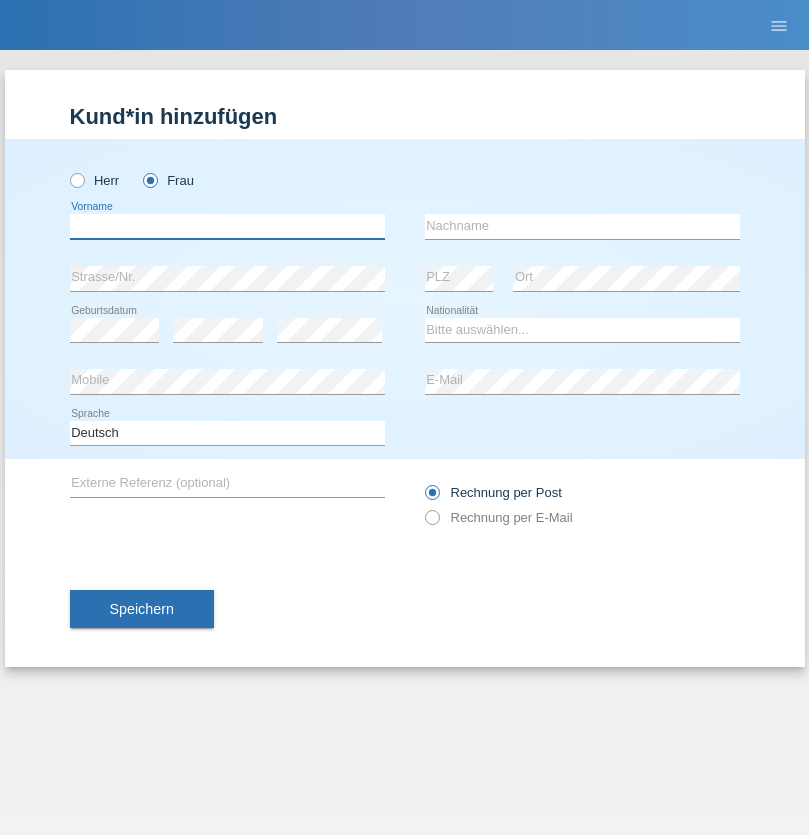 click at bounding box center (227, 226) 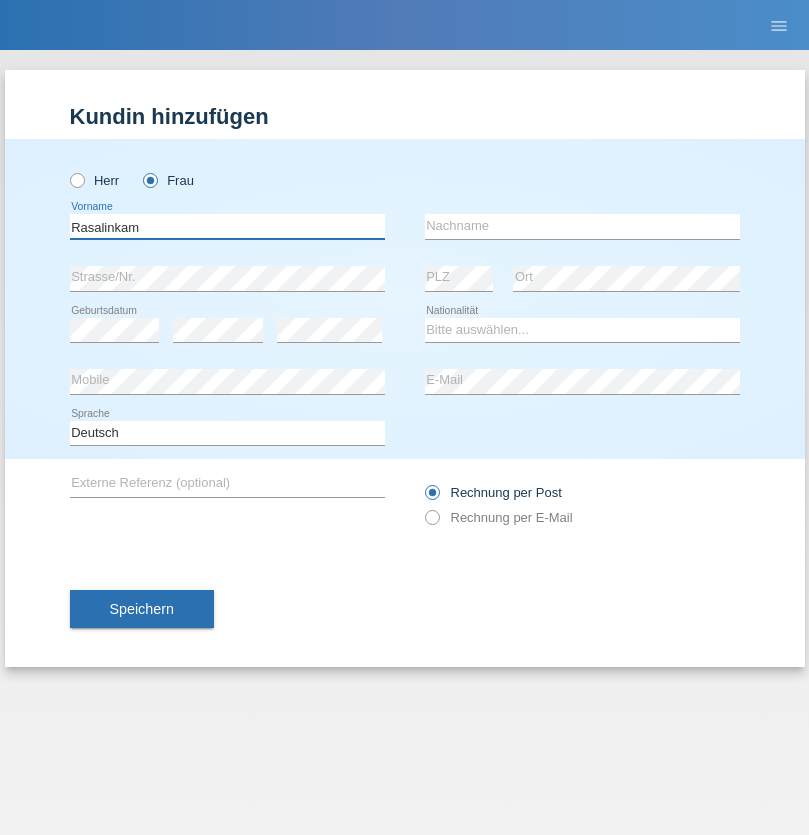type on "Rasalinkam" 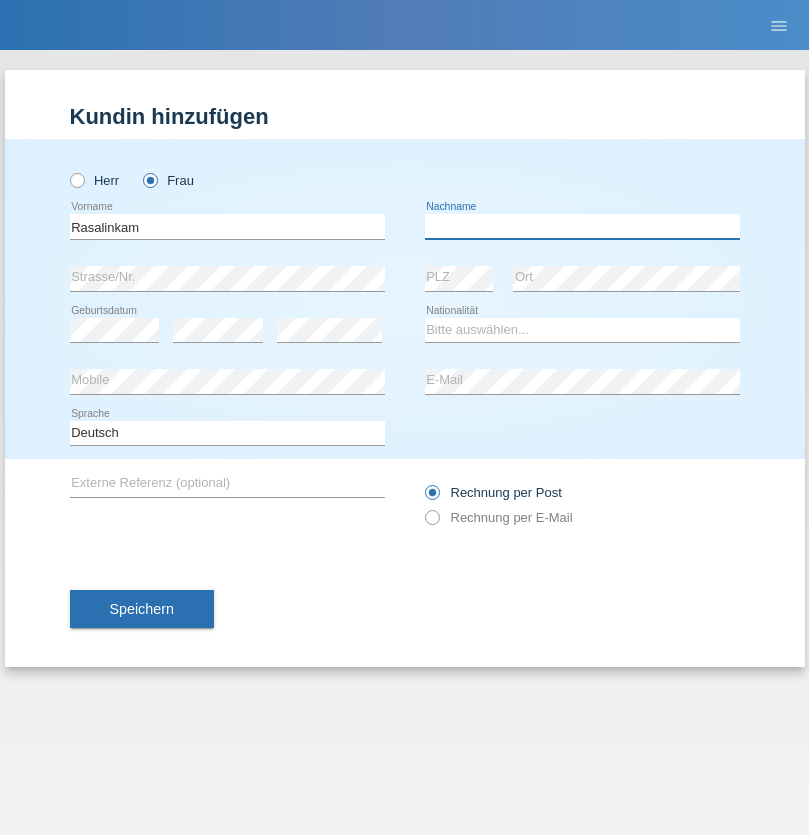 click at bounding box center (582, 226) 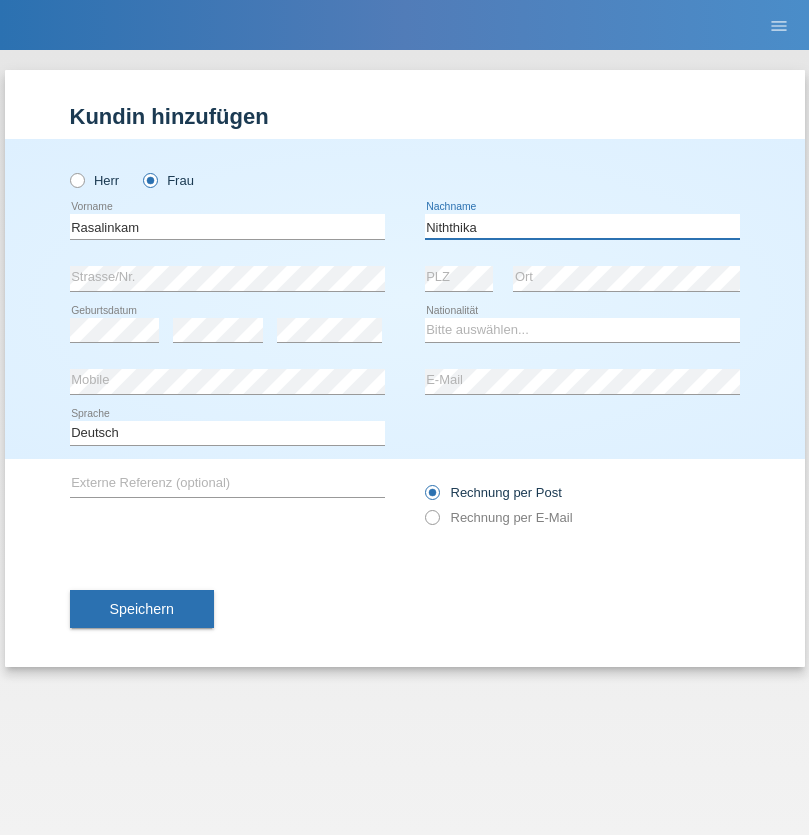 type on "Niththika" 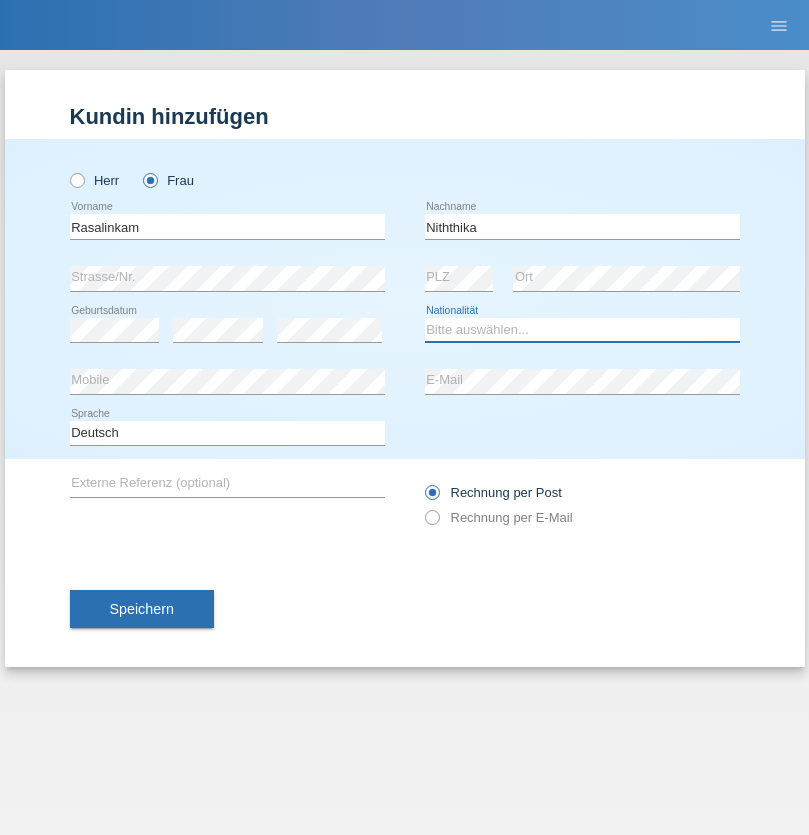 select on "LK" 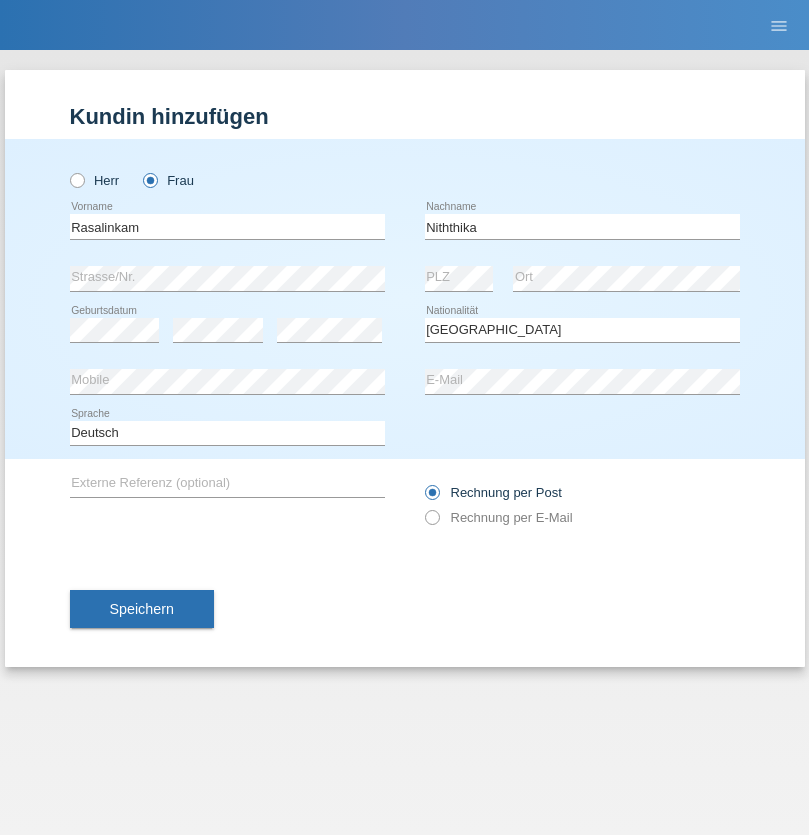 select on "C" 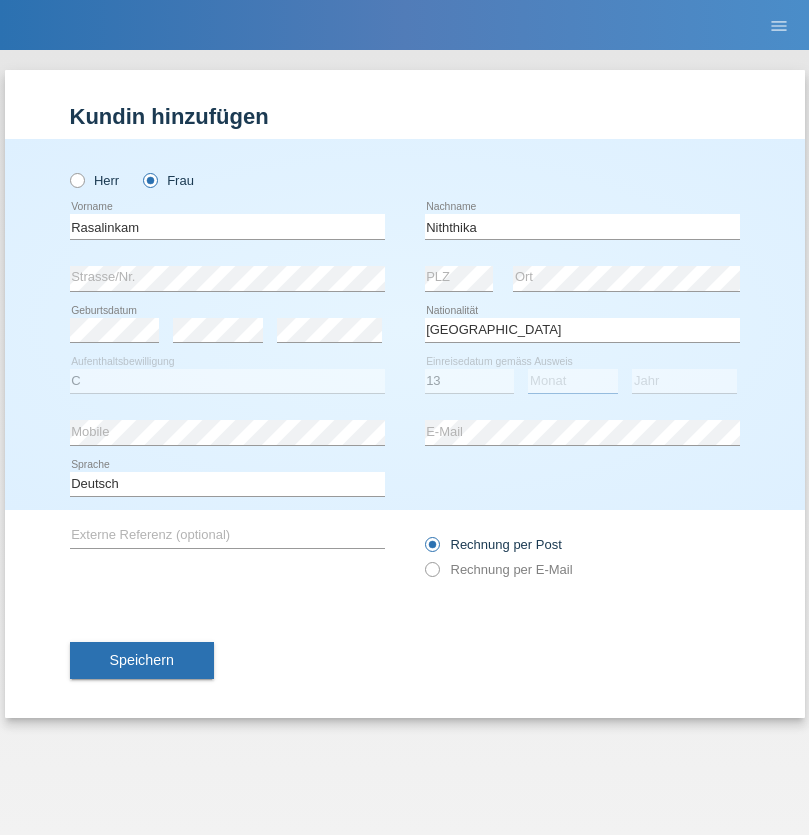 select on "07" 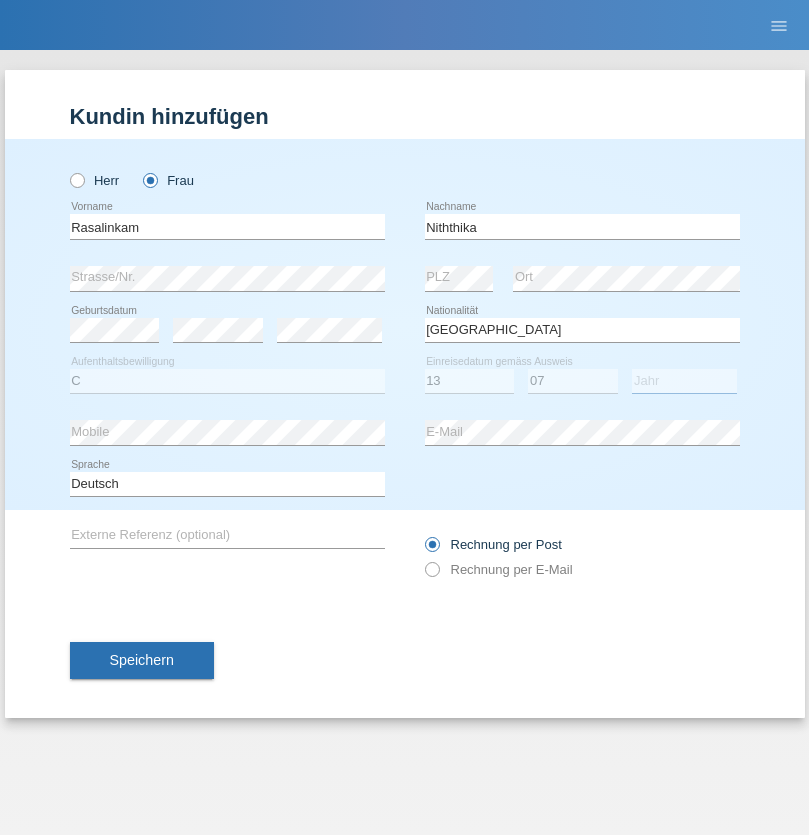 select on "2021" 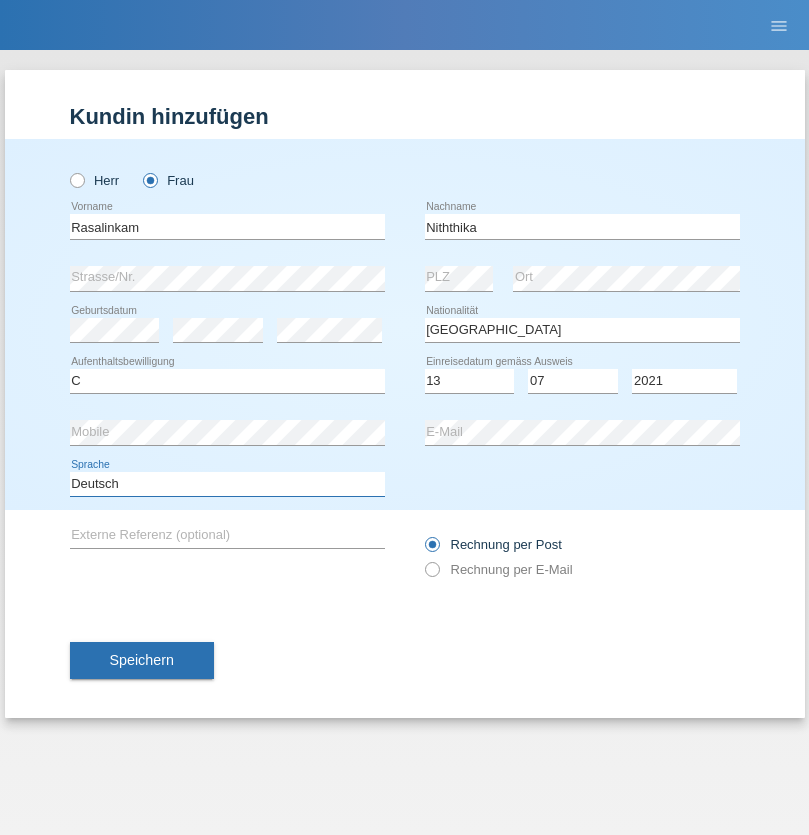 select on "en" 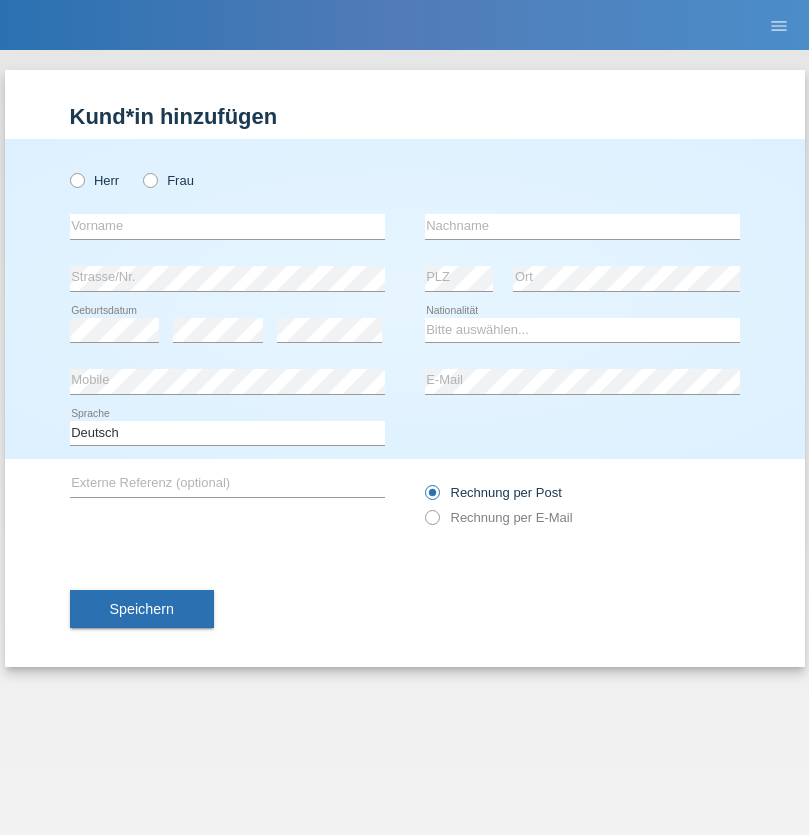 scroll, scrollTop: 0, scrollLeft: 0, axis: both 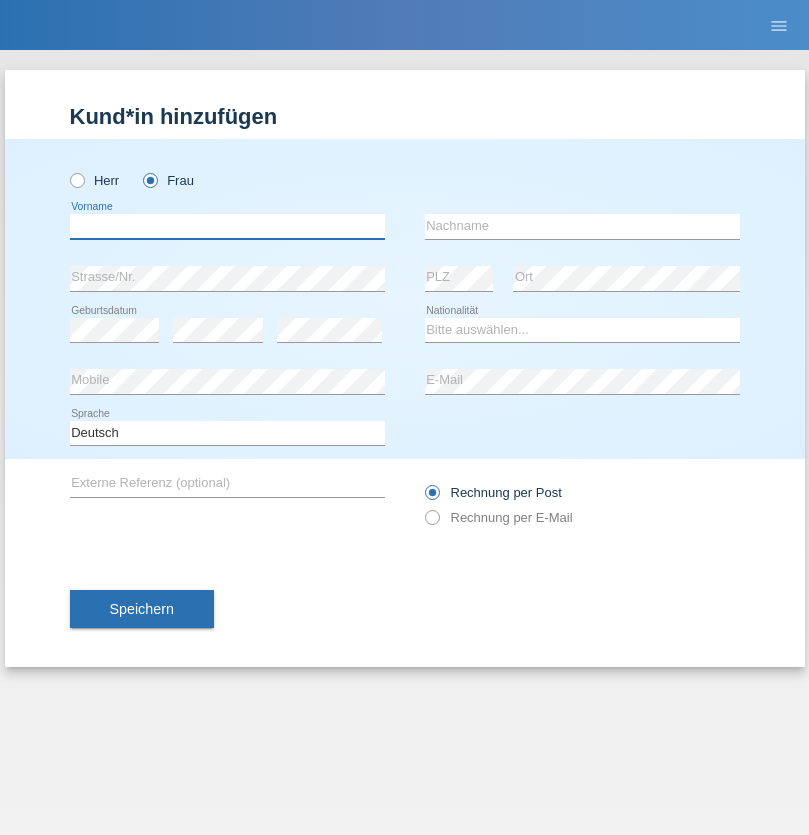 click at bounding box center (227, 226) 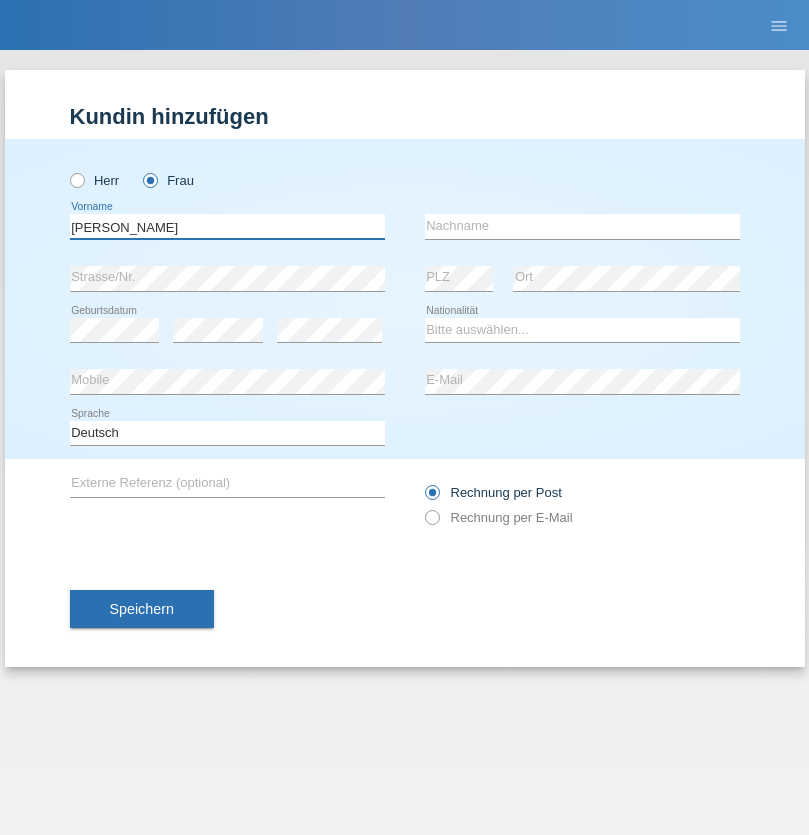 type on "[PERSON_NAME]" 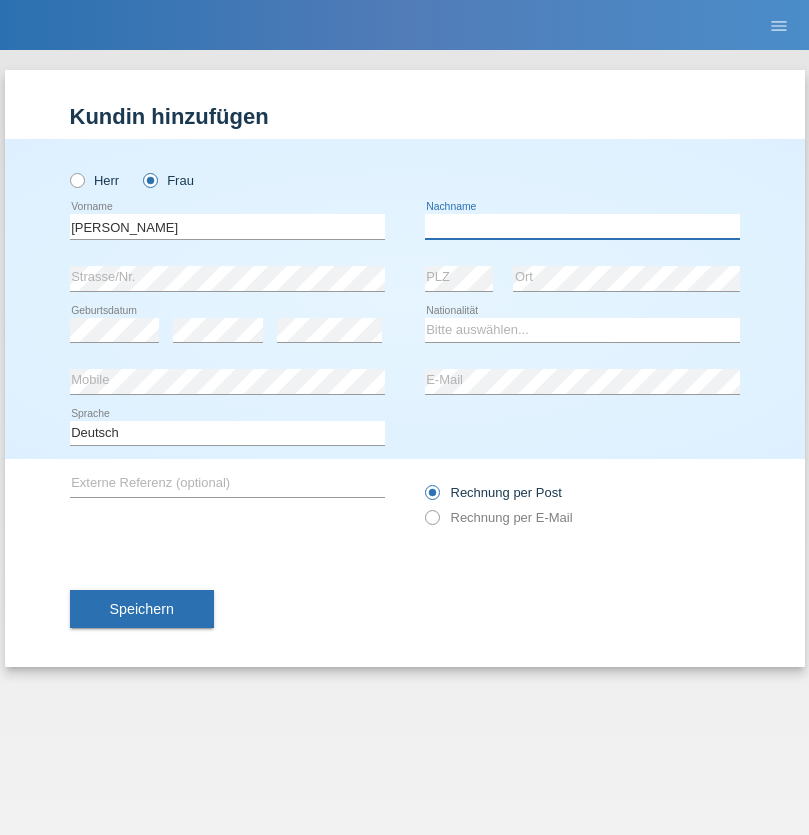 click at bounding box center [582, 226] 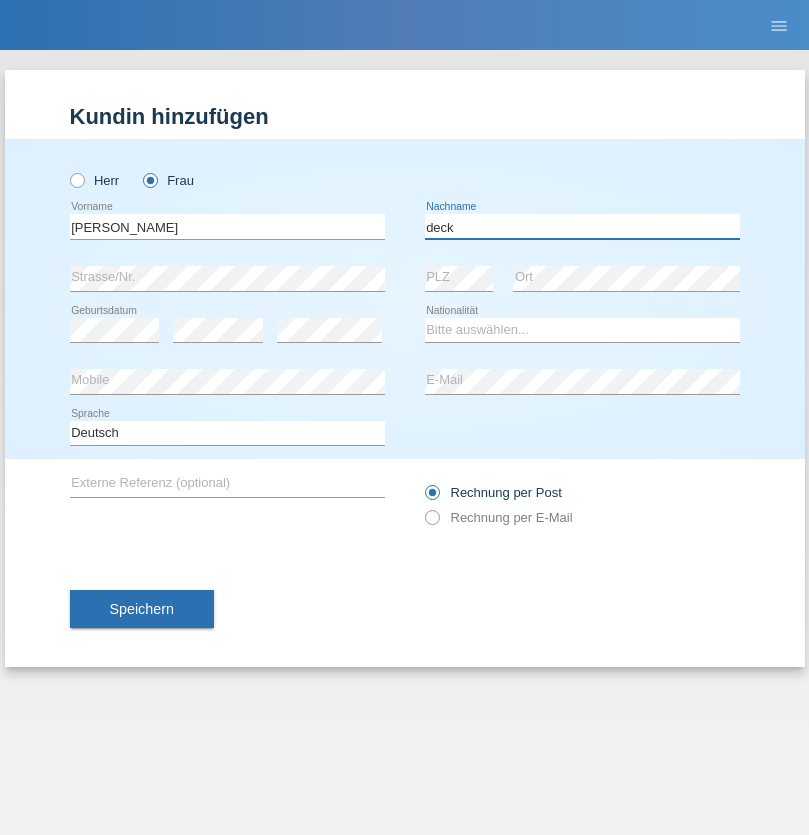 type on "deck" 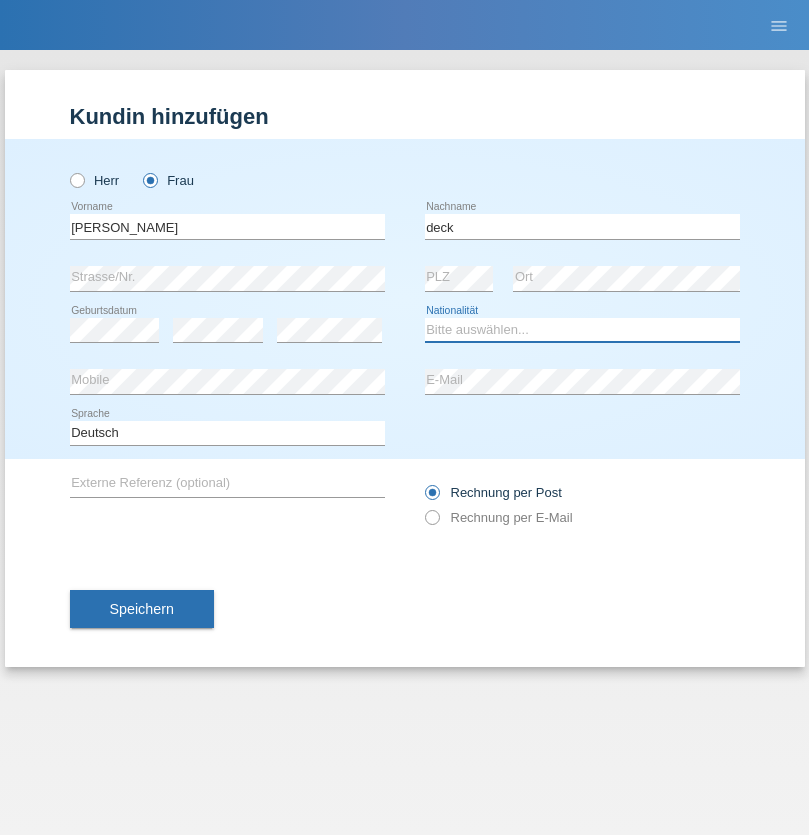 select on "CH" 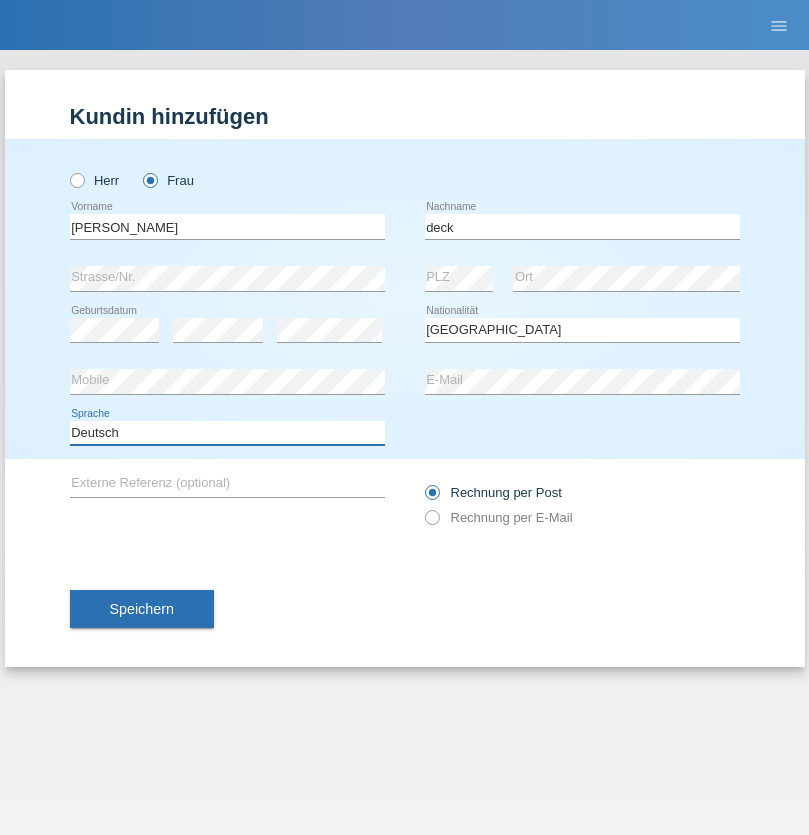 select on "en" 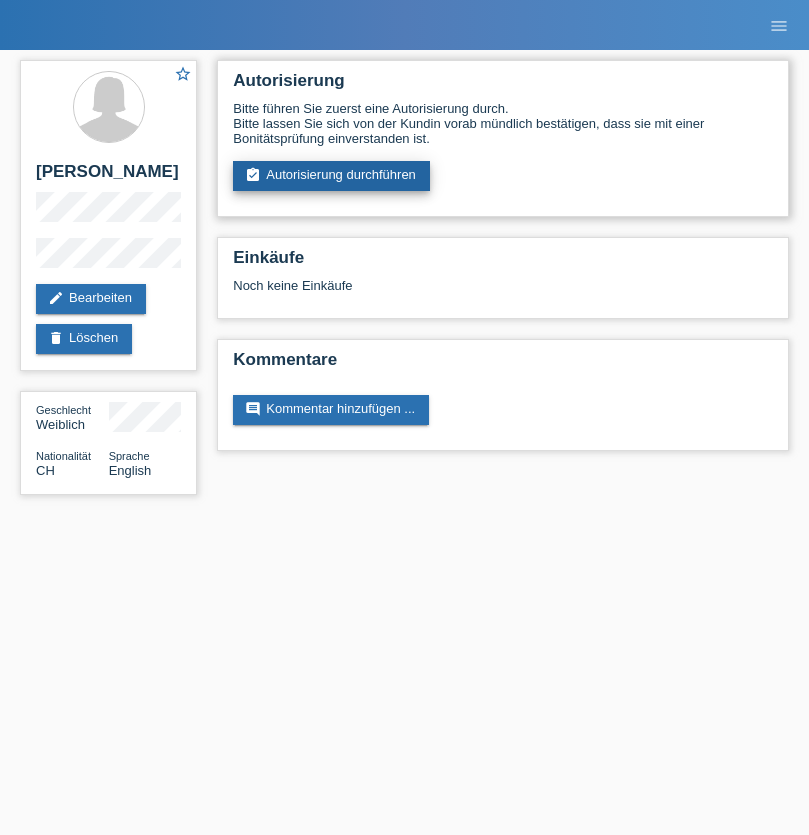 click on "assignment_turned_in  Autorisierung durchführen" at bounding box center [331, 176] 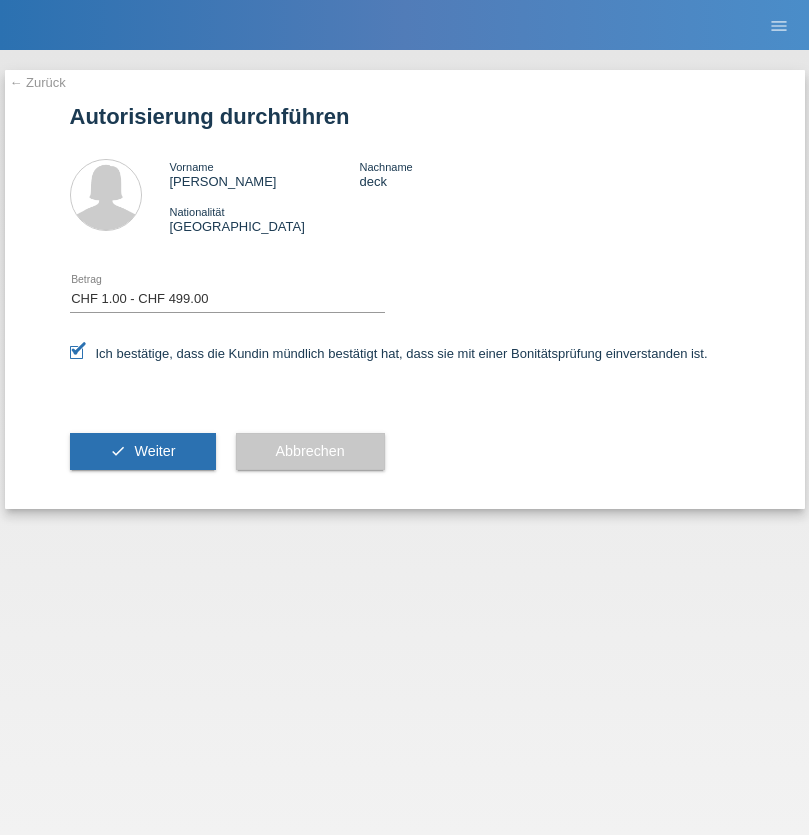select on "1" 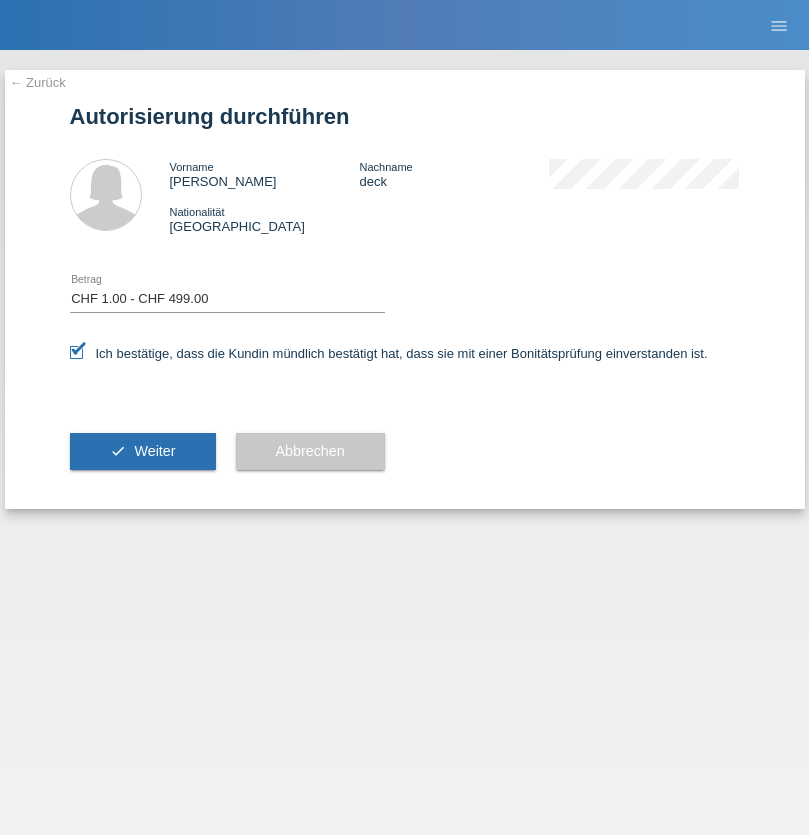scroll, scrollTop: 0, scrollLeft: 0, axis: both 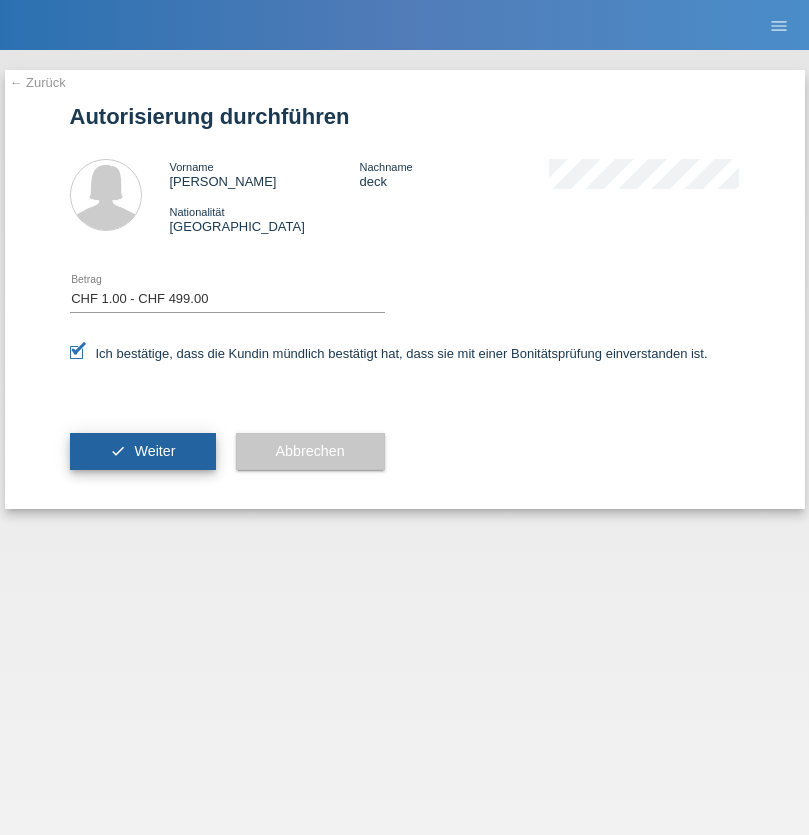 click on "Weiter" at bounding box center (154, 451) 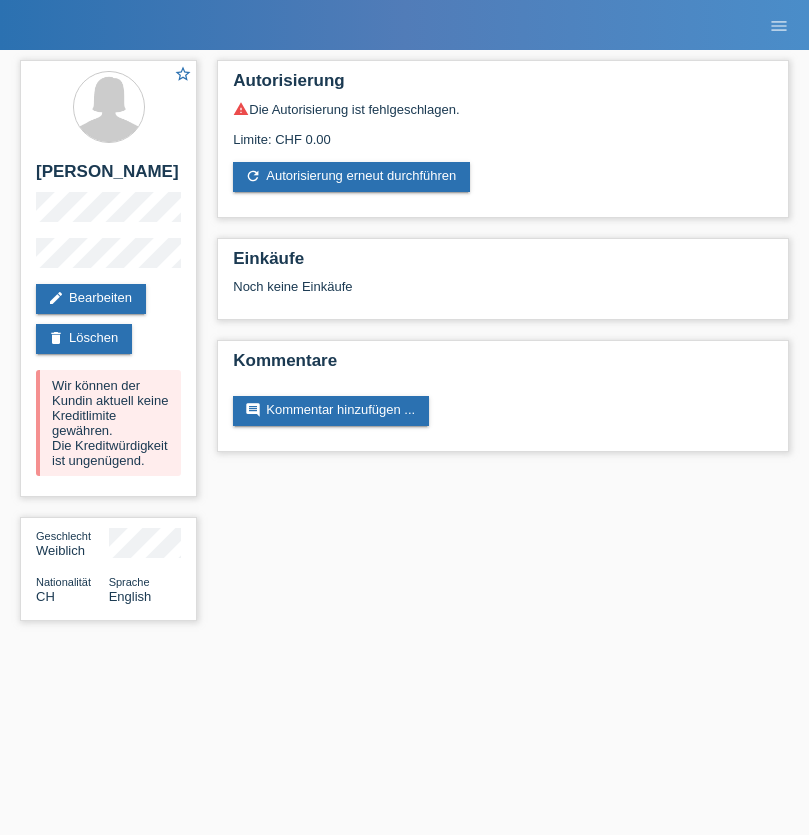 scroll, scrollTop: 0, scrollLeft: 0, axis: both 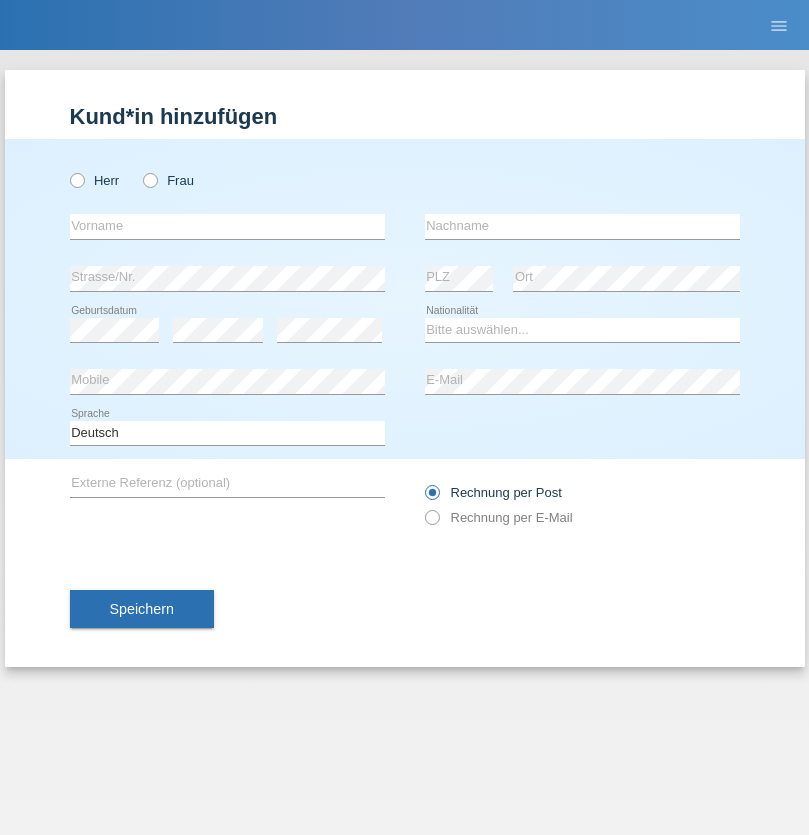 radio on "true" 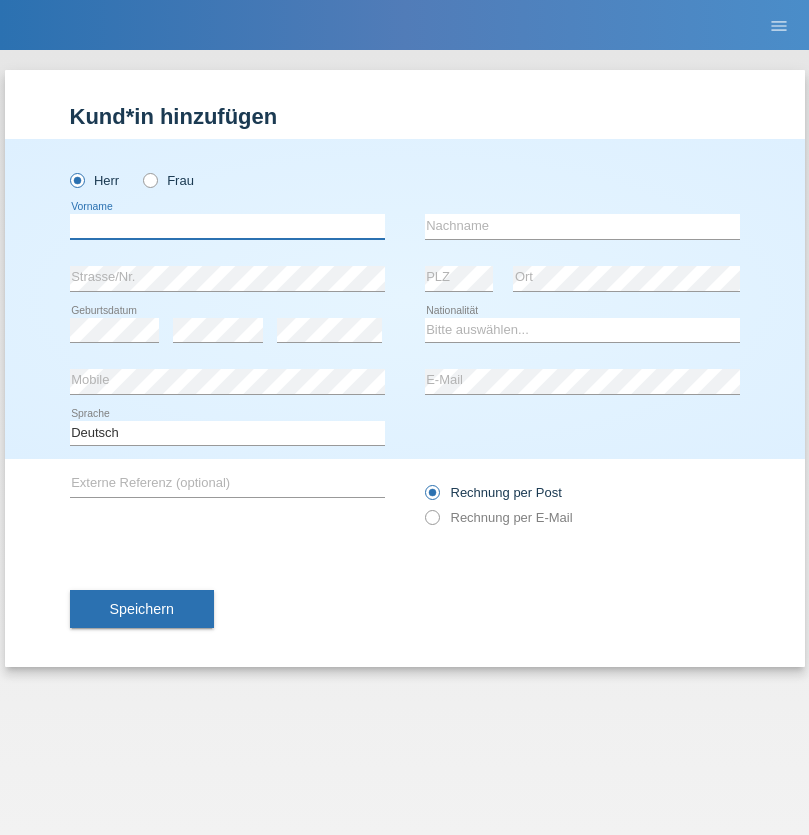 click at bounding box center [227, 226] 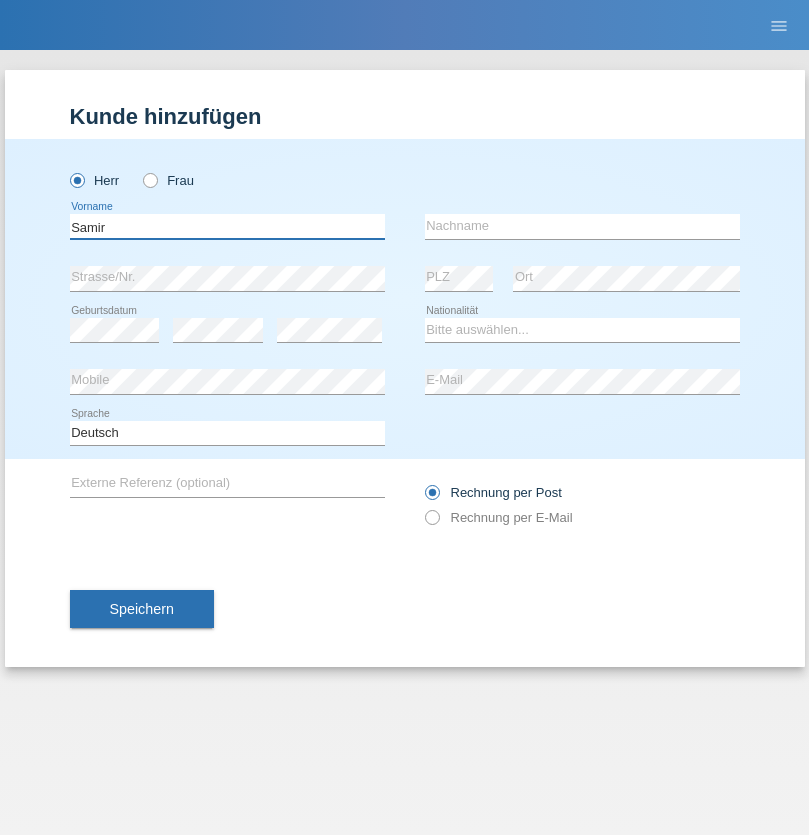type on "Samir" 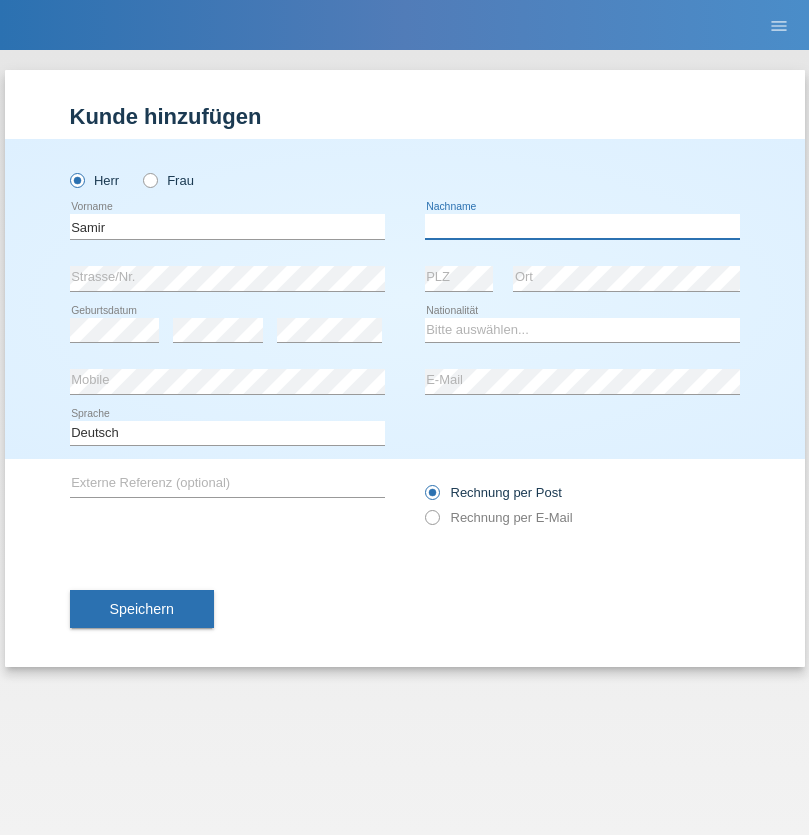 click at bounding box center (582, 226) 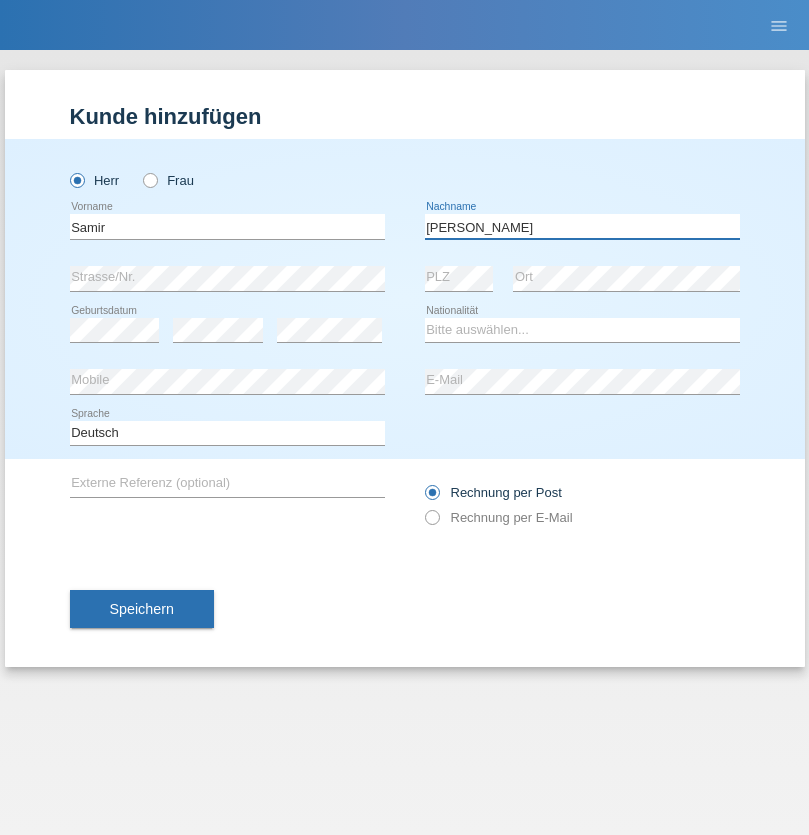 type on "[PERSON_NAME]" 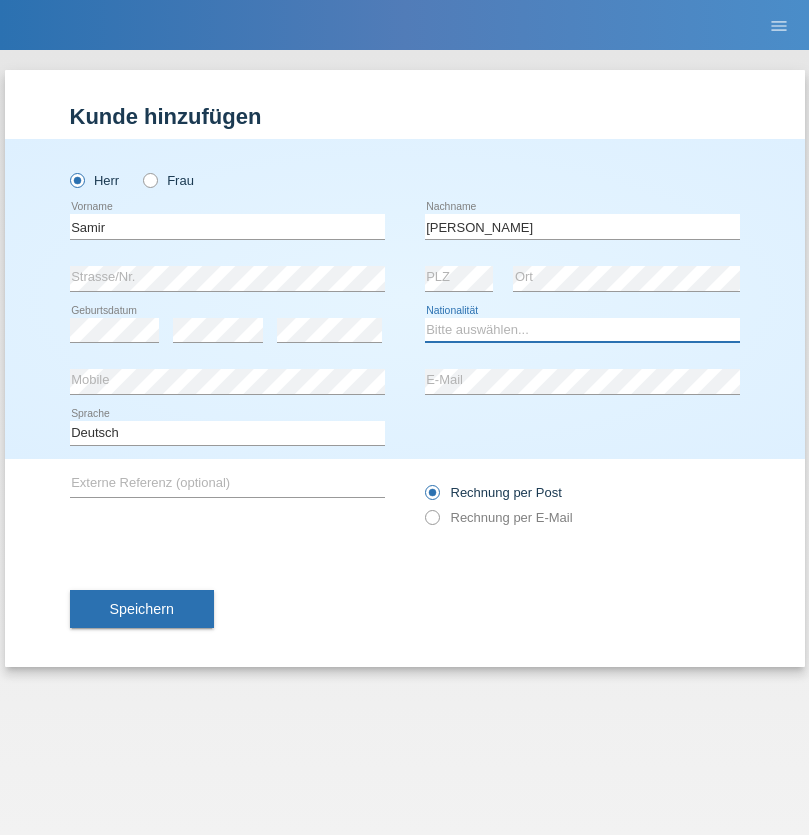 select on "CH" 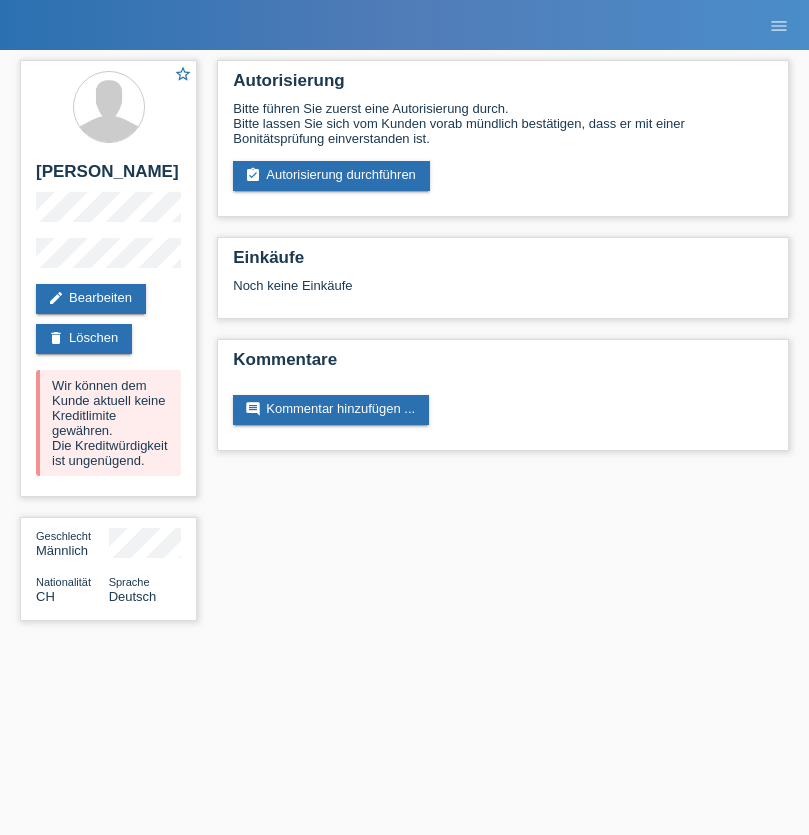 scroll, scrollTop: 0, scrollLeft: 0, axis: both 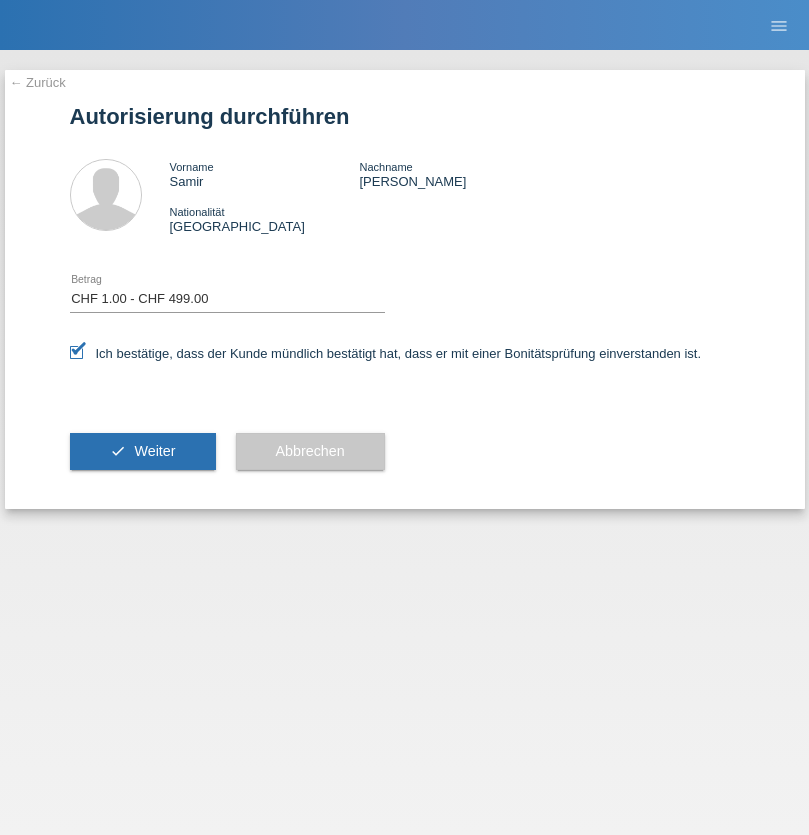 select on "1" 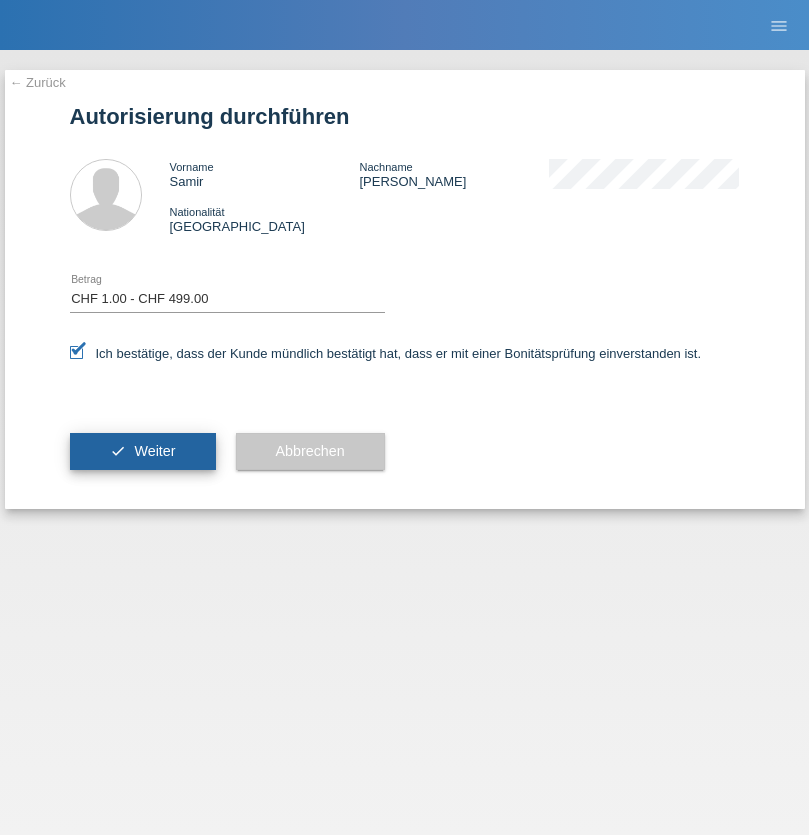 click on "Weiter" at bounding box center [154, 451] 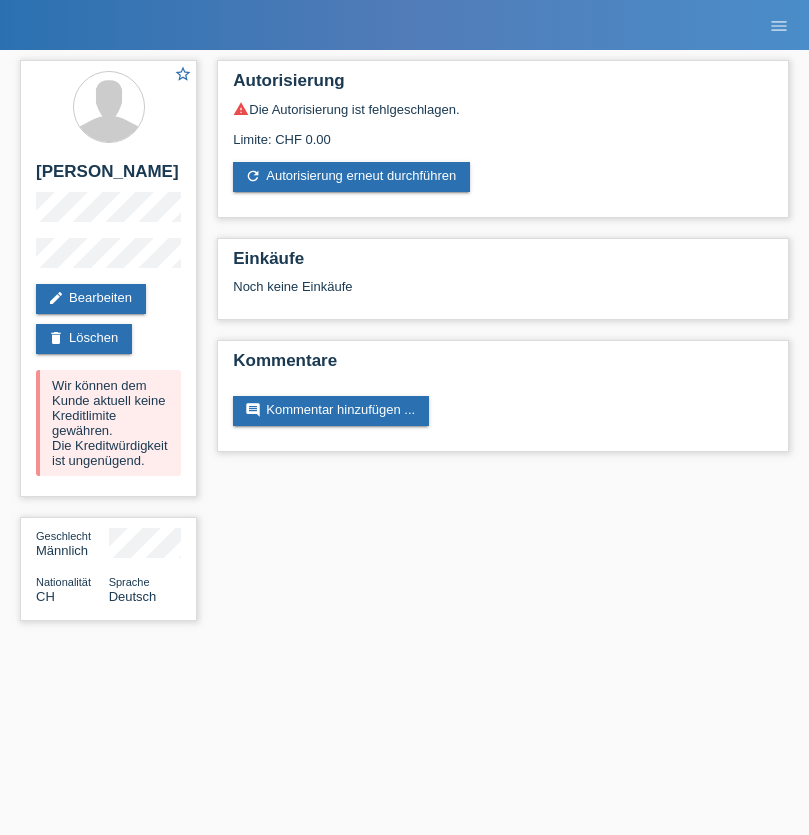 scroll, scrollTop: 0, scrollLeft: 0, axis: both 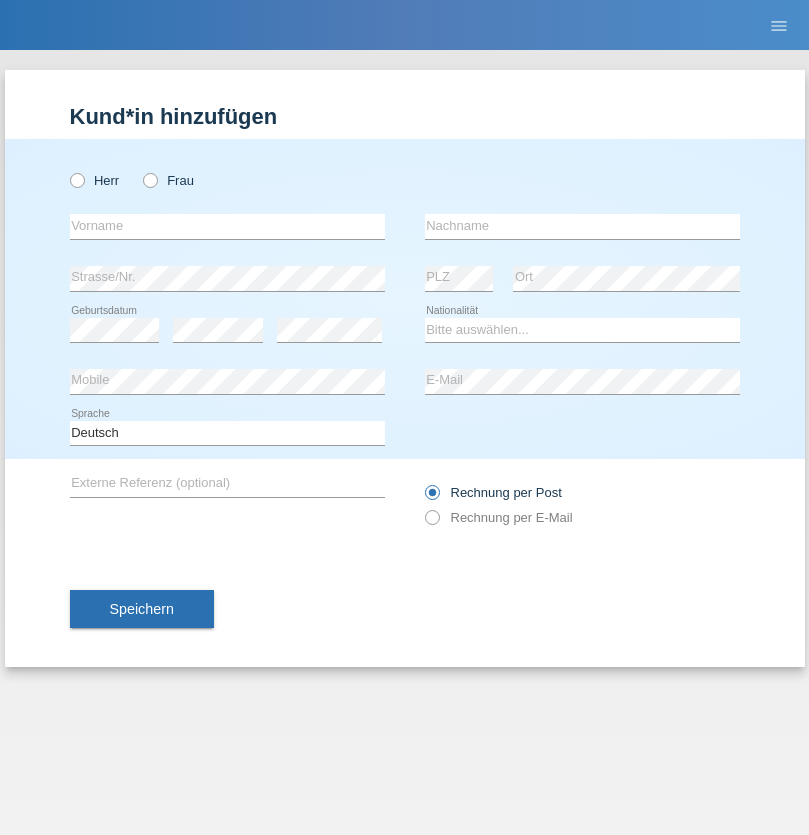 radio on "true" 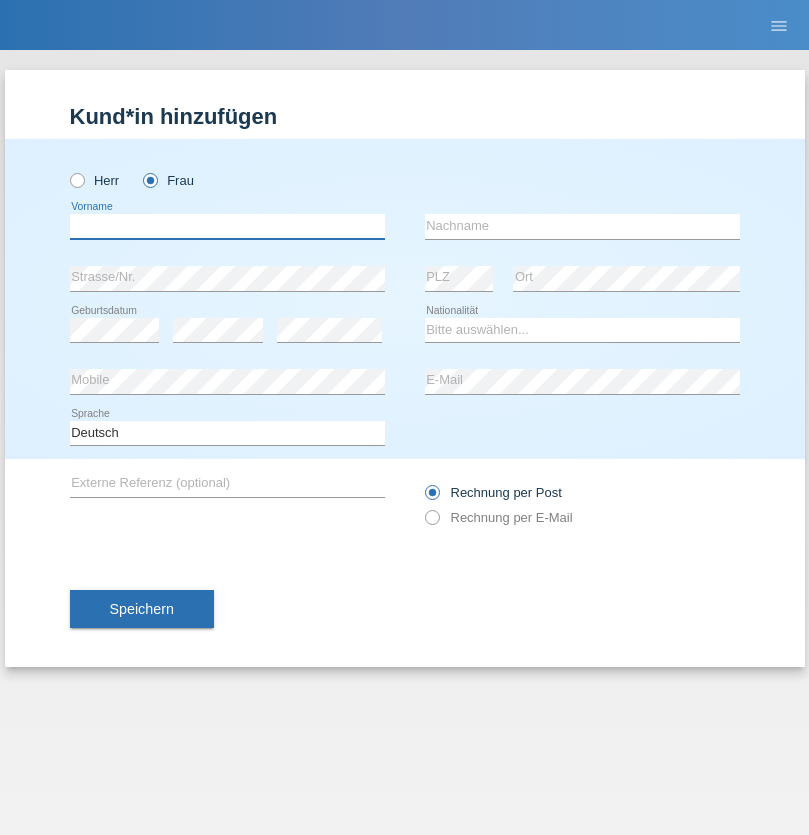 click at bounding box center [227, 226] 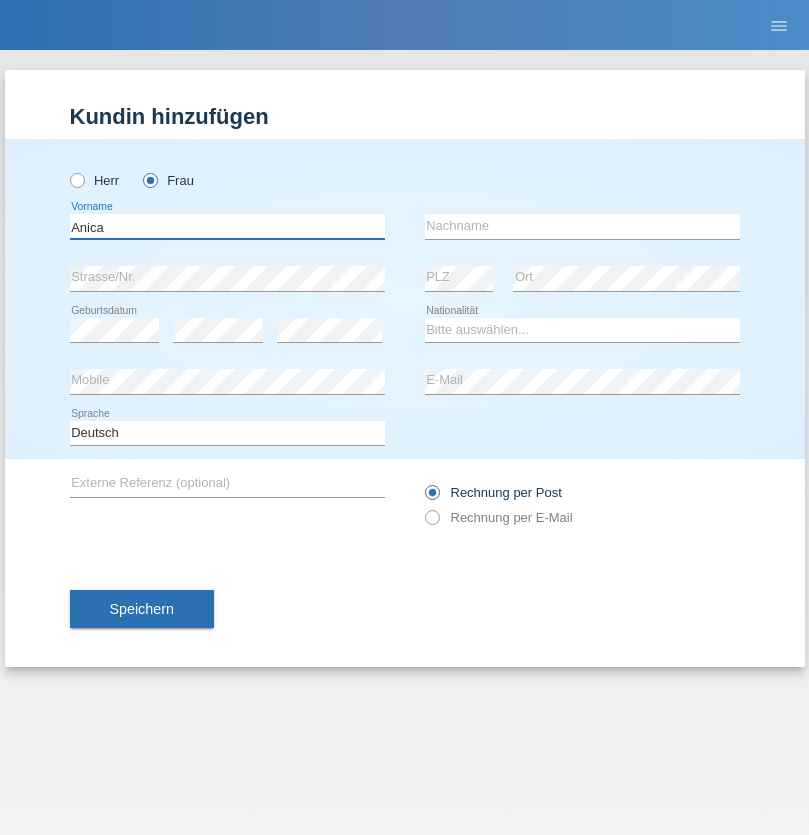 type on "Anica" 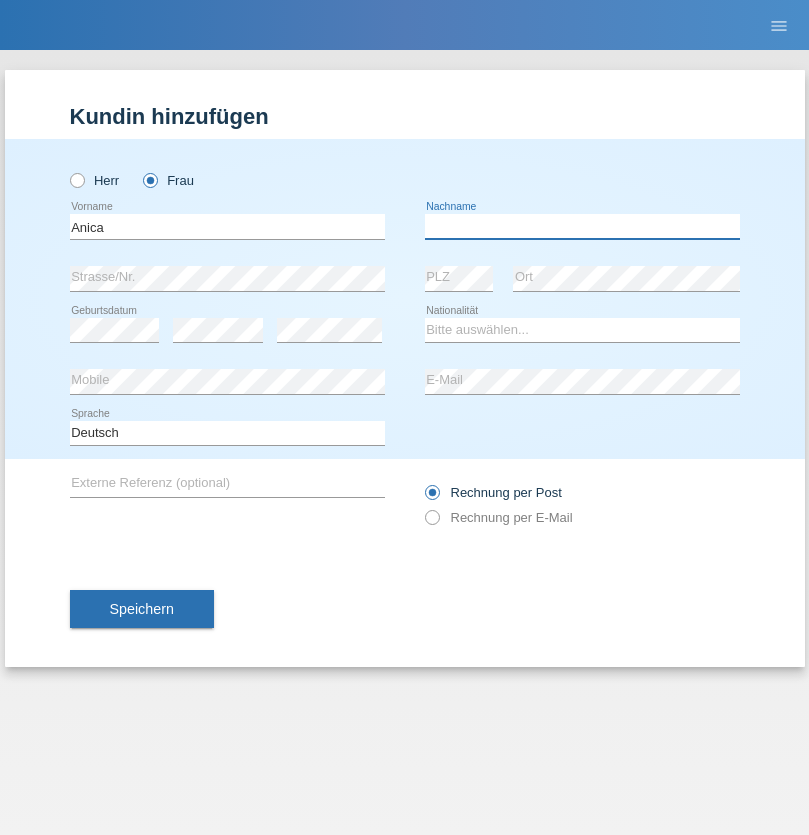 click at bounding box center [582, 226] 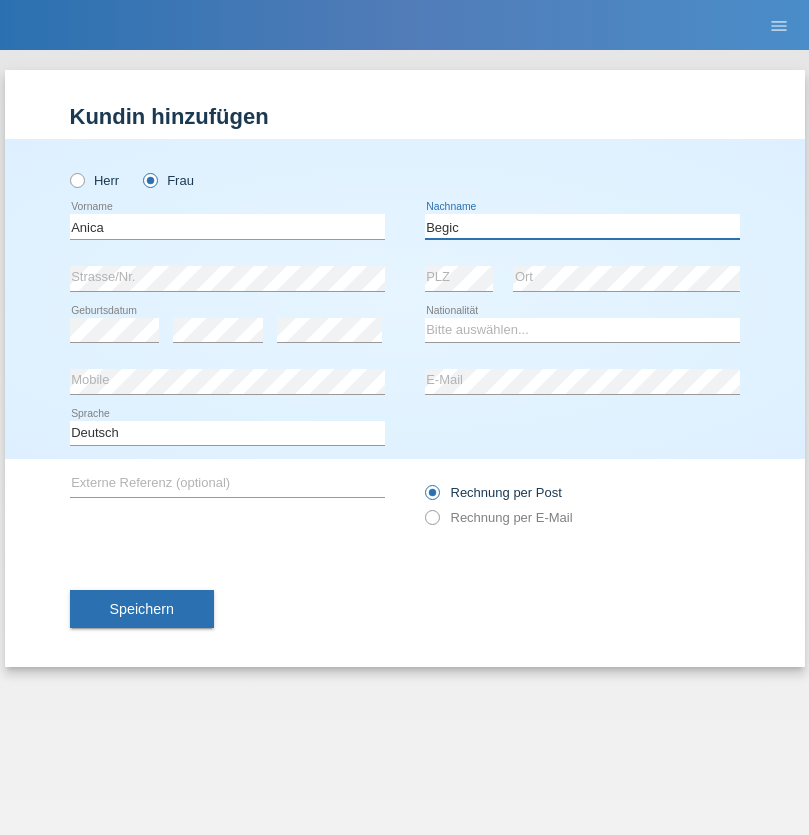 type on "Begic" 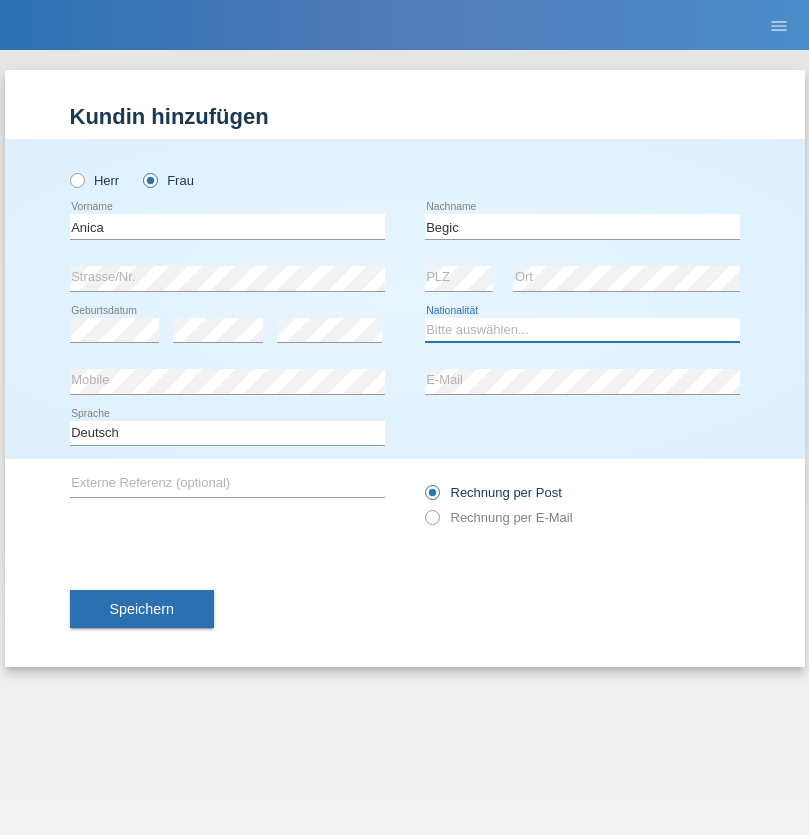 select on "CH" 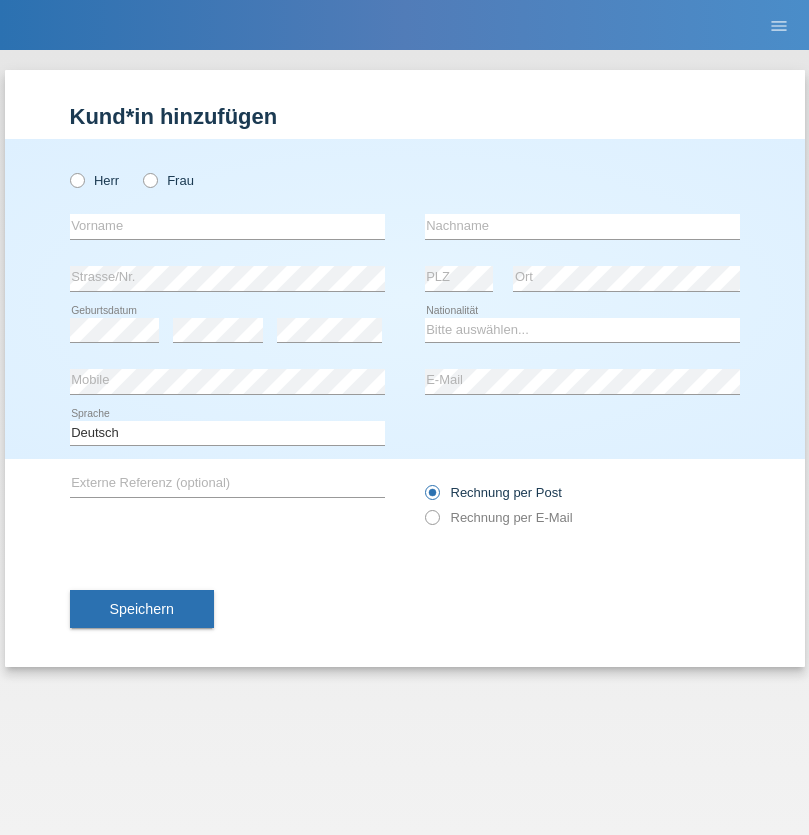 scroll, scrollTop: 0, scrollLeft: 0, axis: both 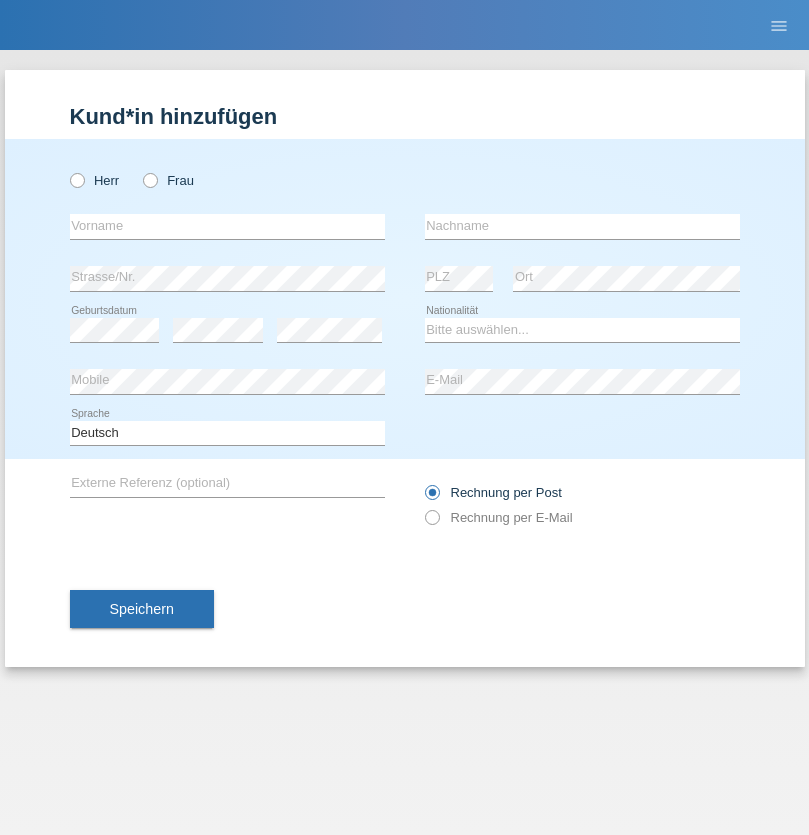 radio on "true" 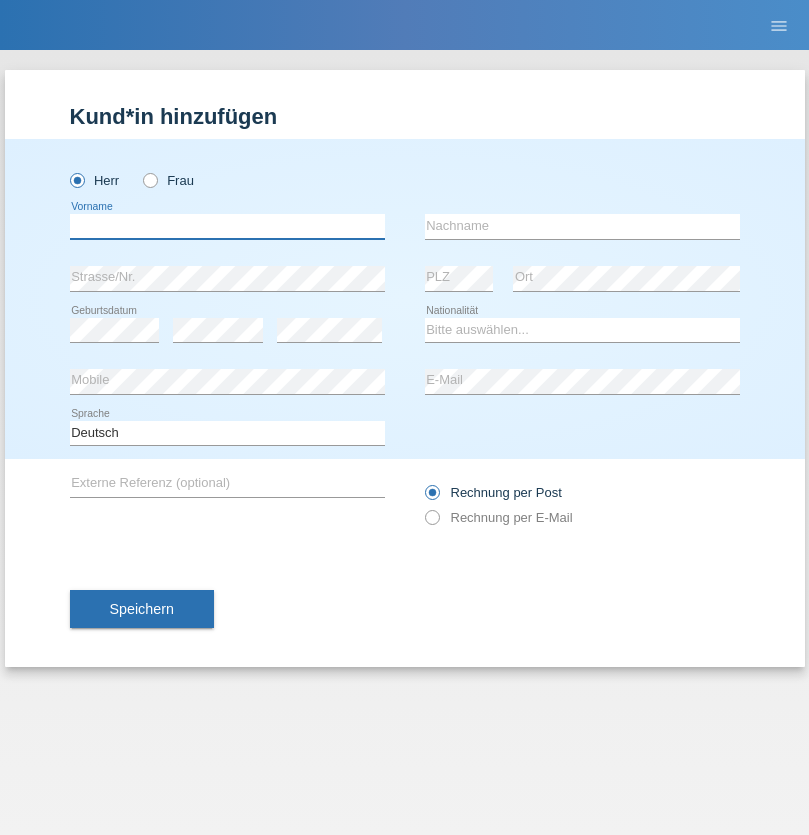 click at bounding box center [227, 226] 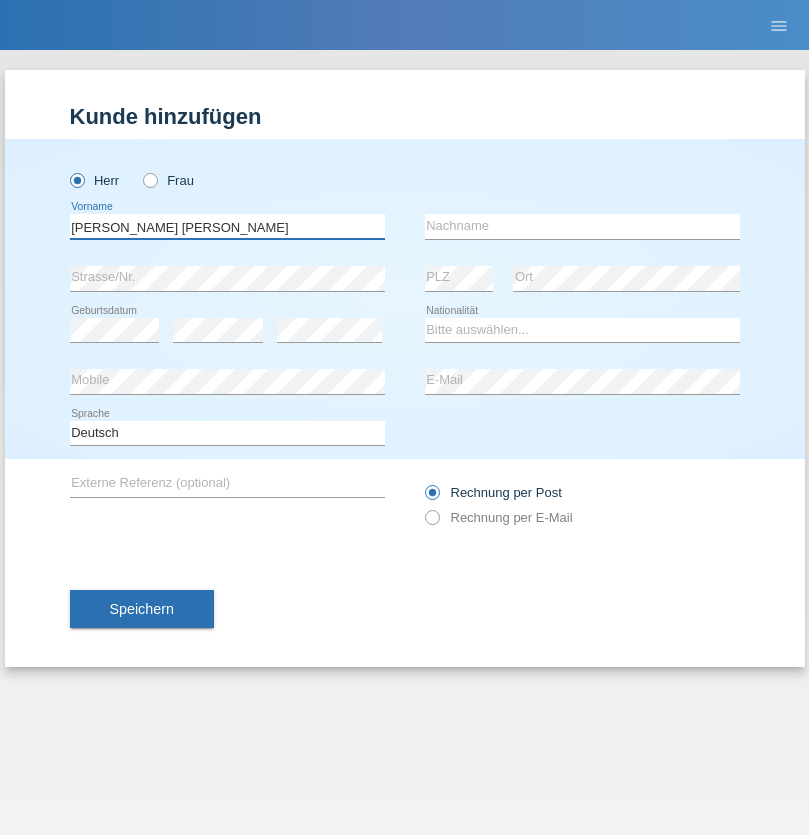 type on "Pereira de oliveira" 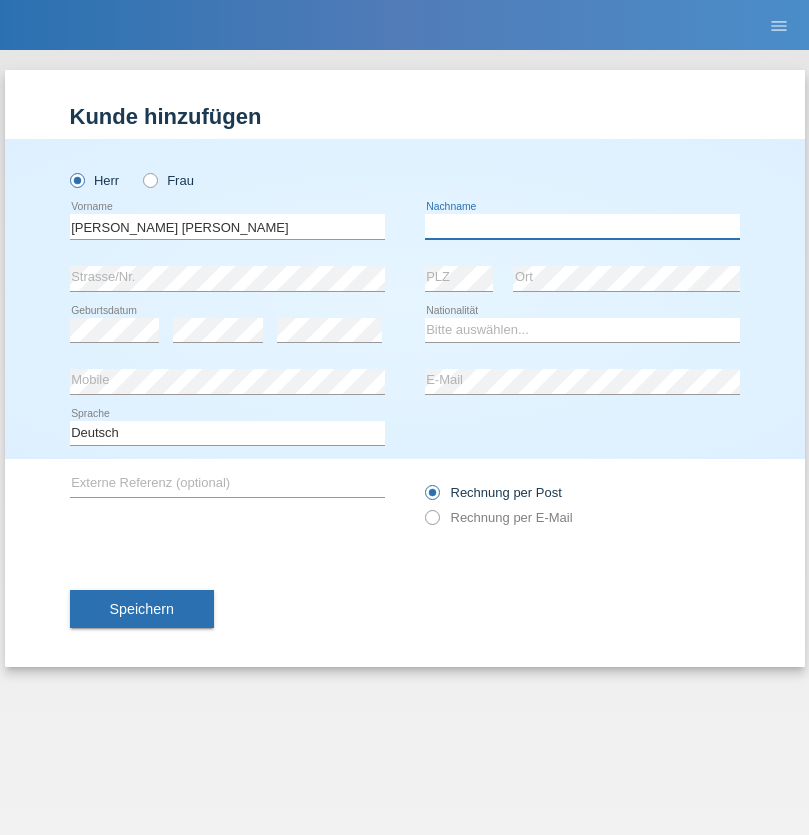 click at bounding box center (582, 226) 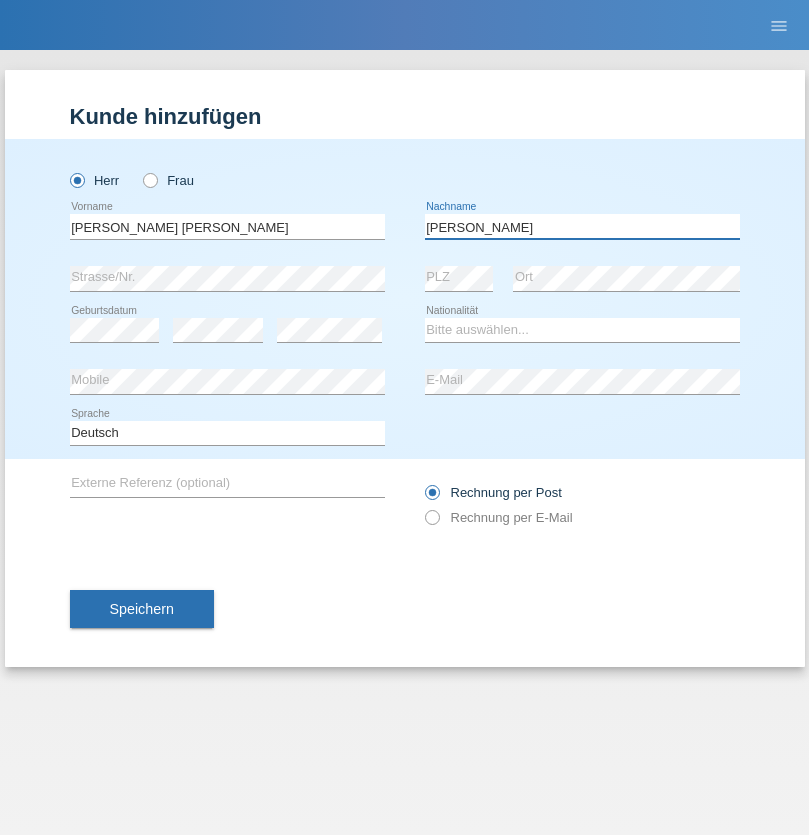 type on "Luis jose" 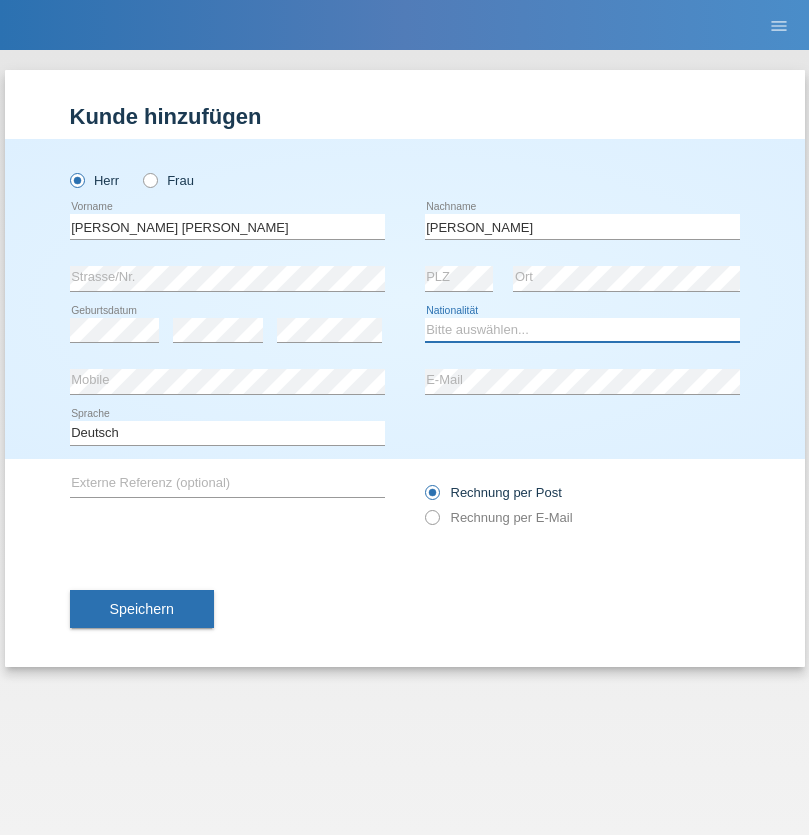 select on "CH" 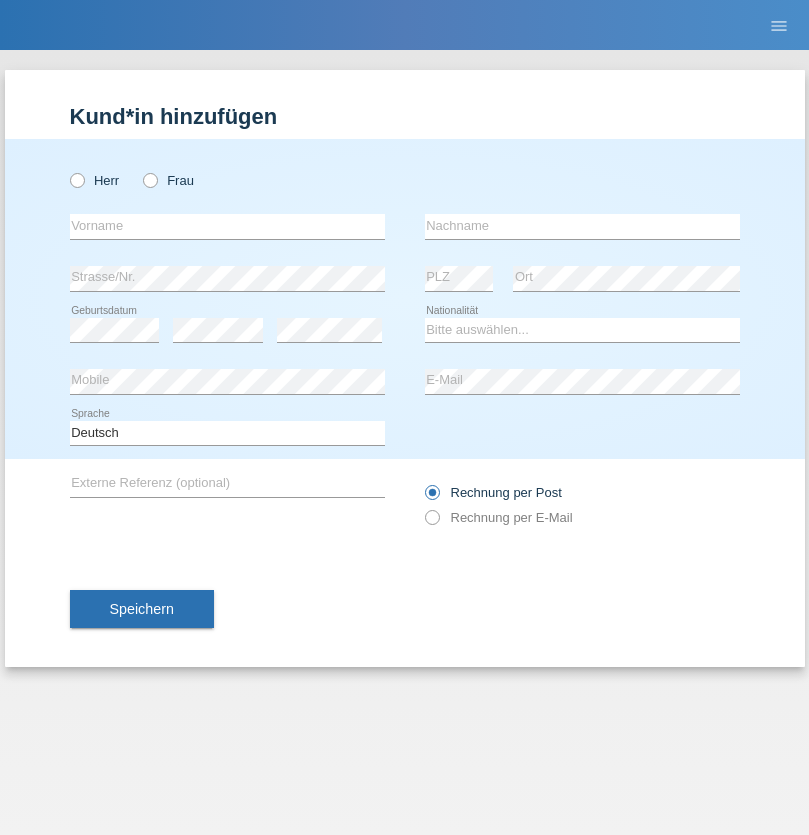 scroll, scrollTop: 0, scrollLeft: 0, axis: both 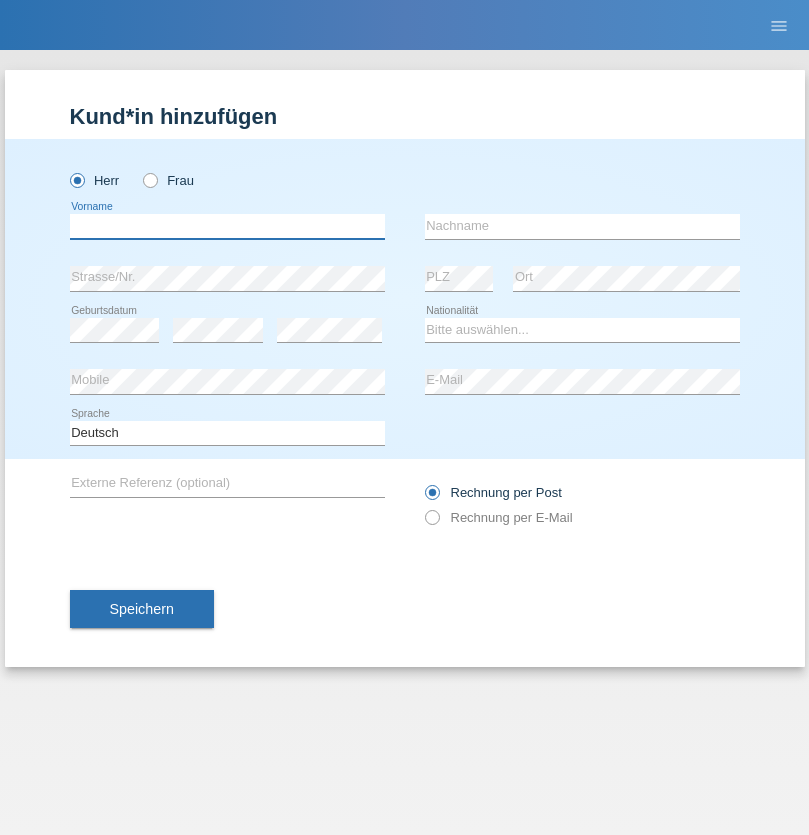 click at bounding box center (227, 226) 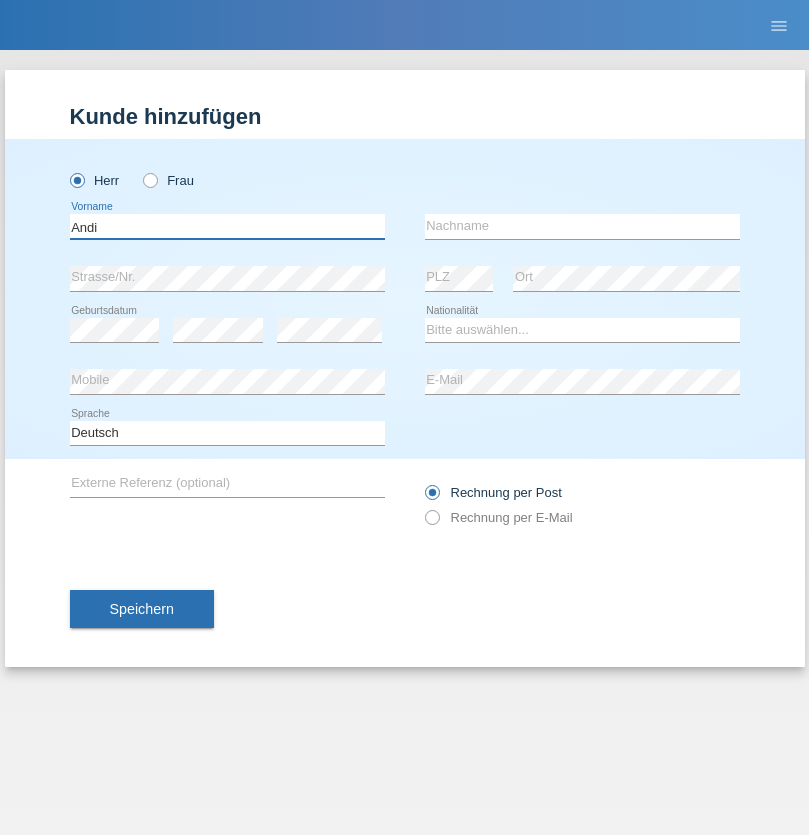 type on "Andi" 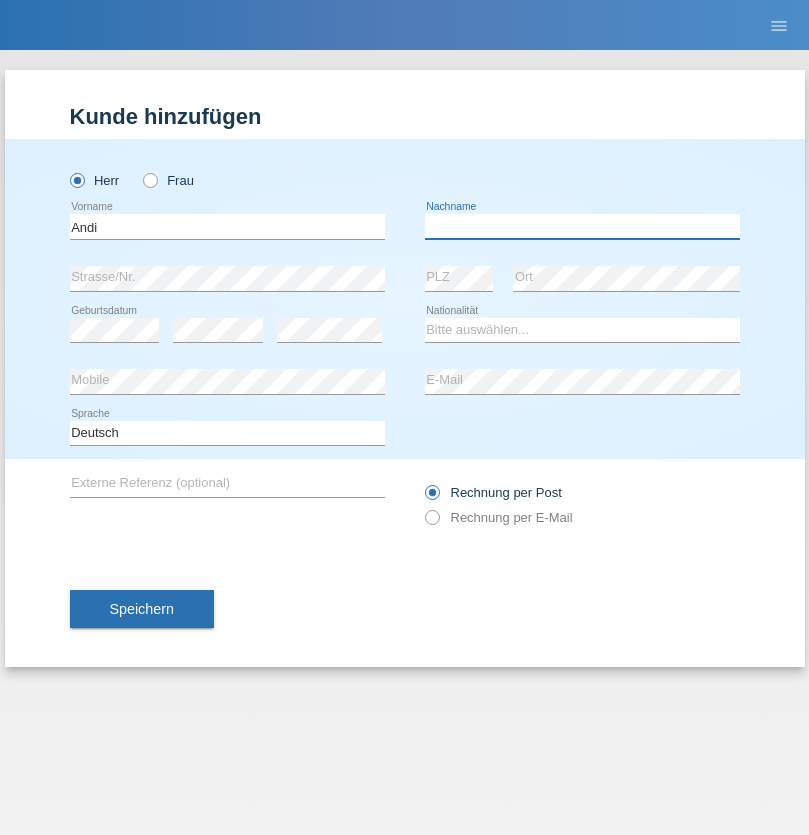 click at bounding box center [582, 226] 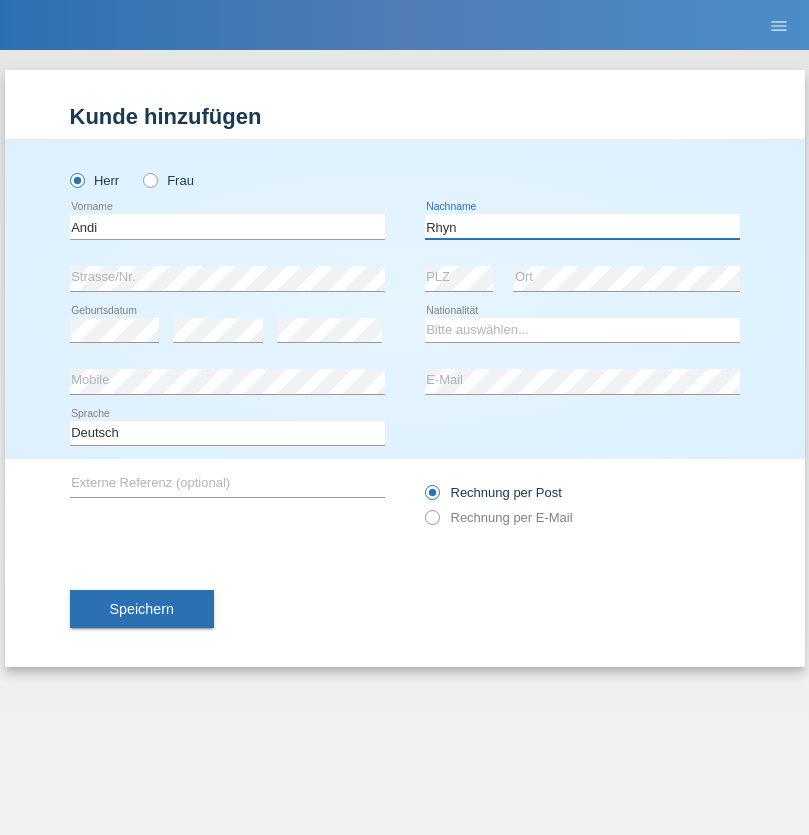 type on "Rhyn" 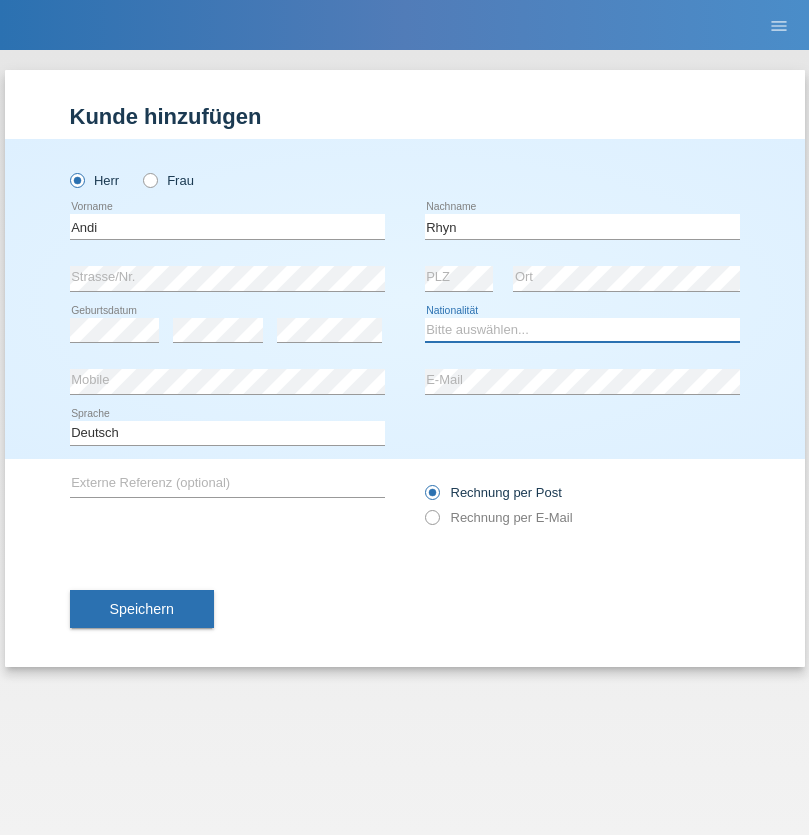 select on "CH" 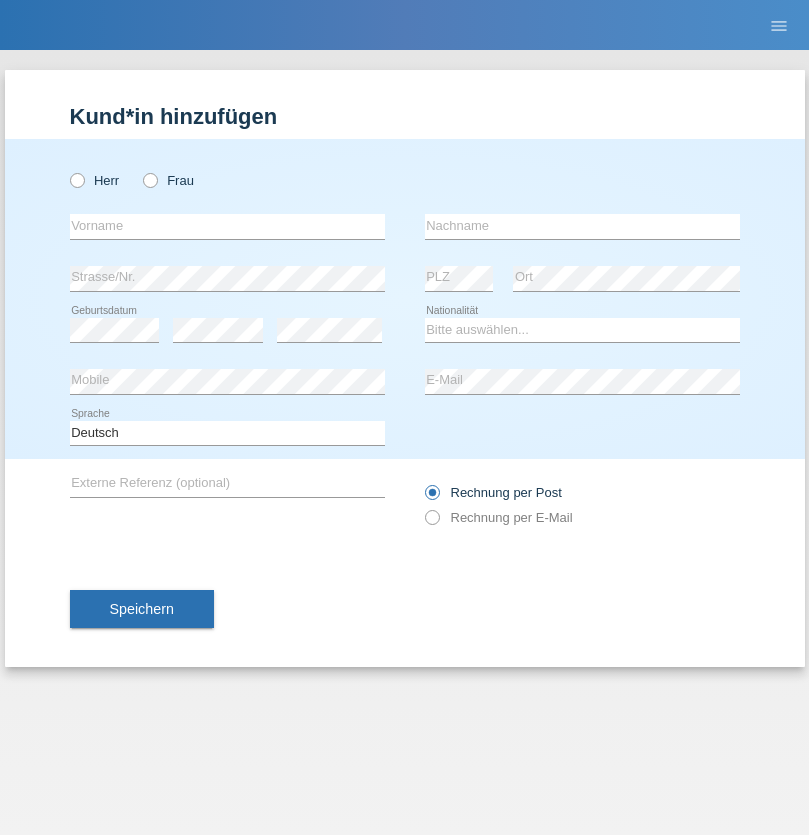 scroll, scrollTop: 0, scrollLeft: 0, axis: both 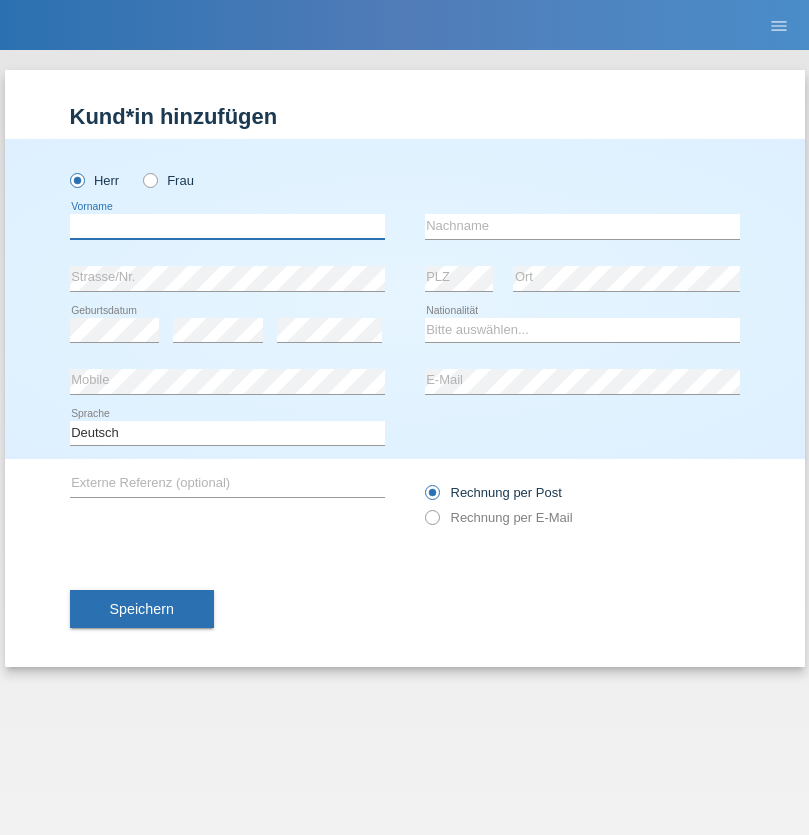 click at bounding box center (227, 226) 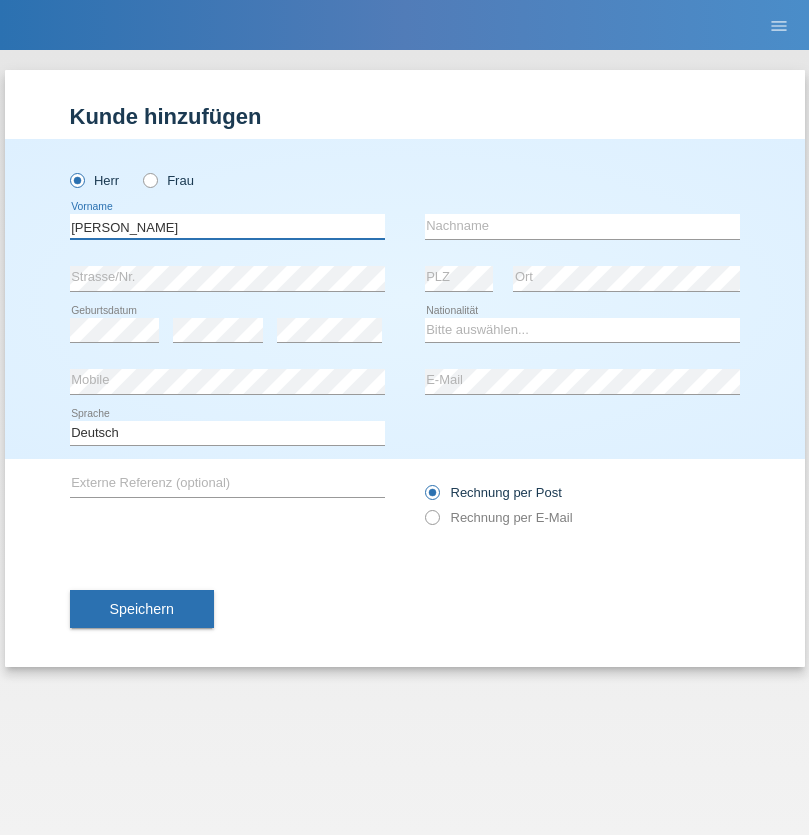 type on "[PERSON_NAME]" 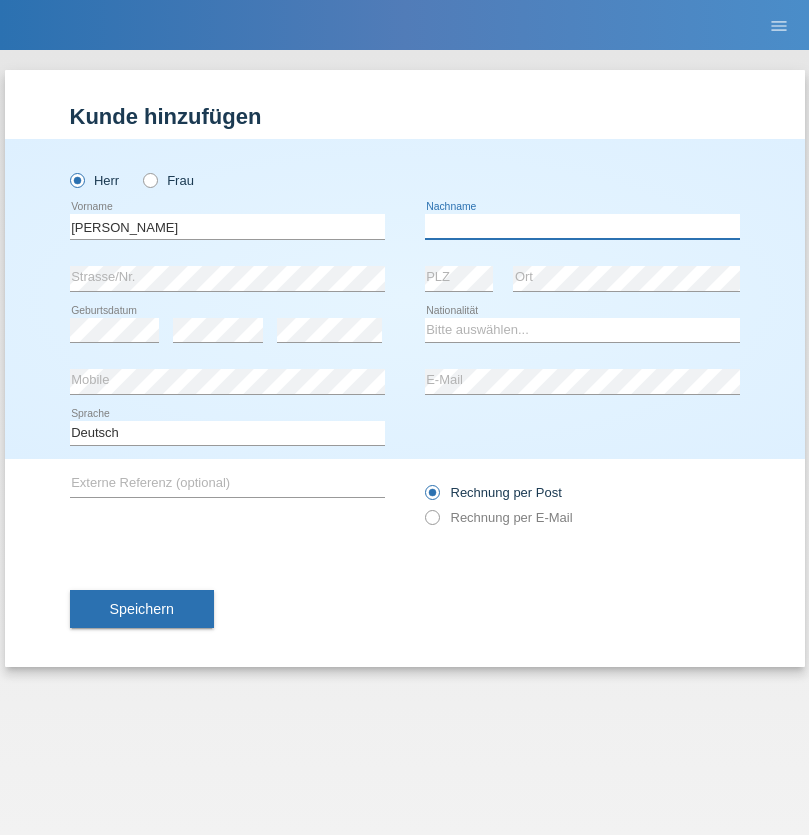 click at bounding box center [582, 226] 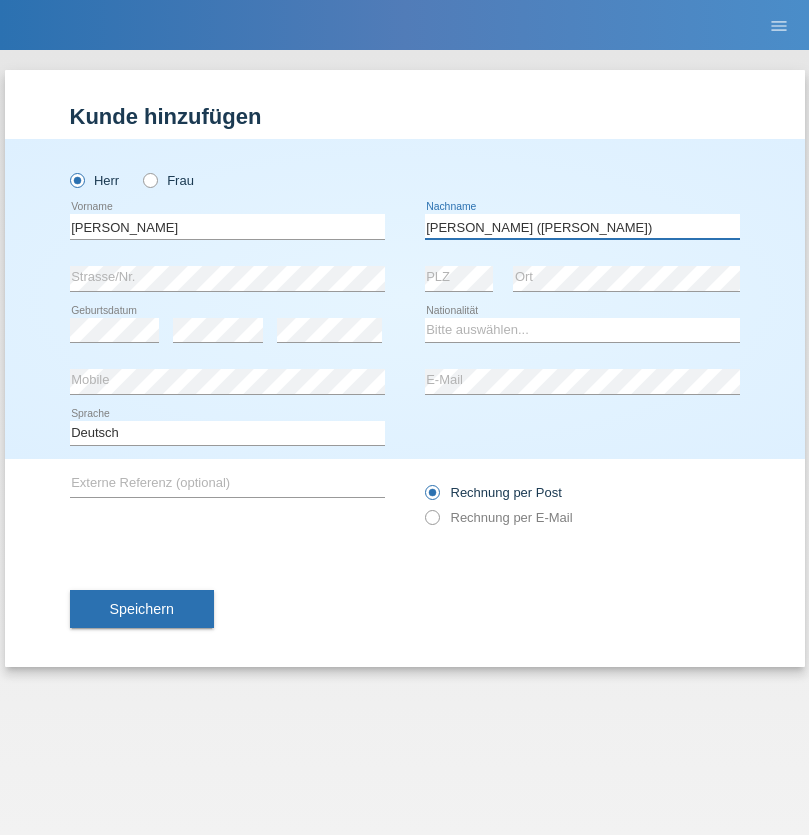 type on "[PERSON_NAME] (Miriã)" 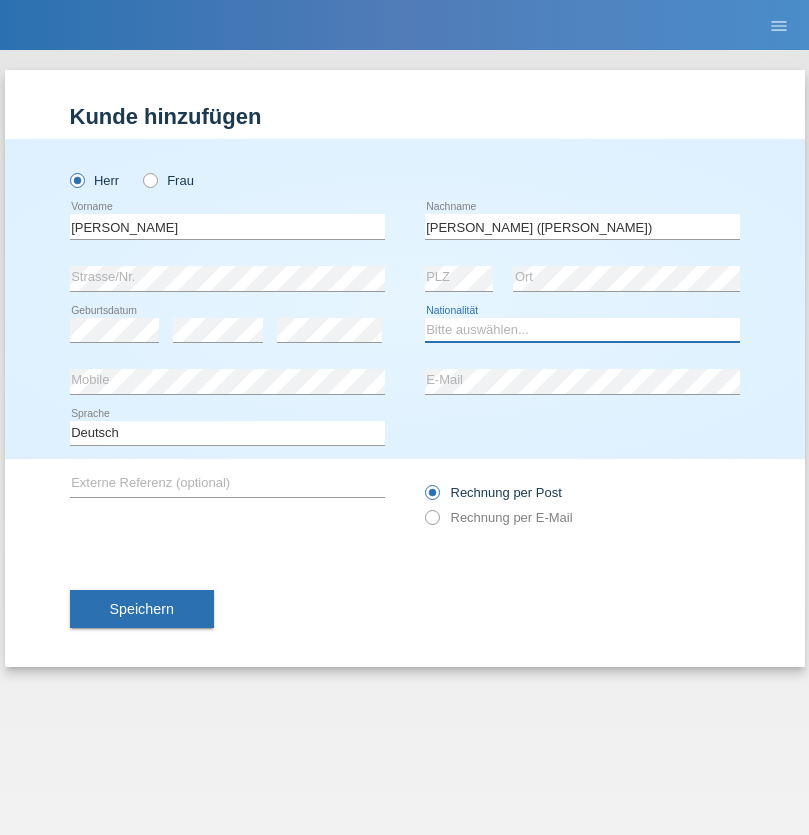 select on "BR" 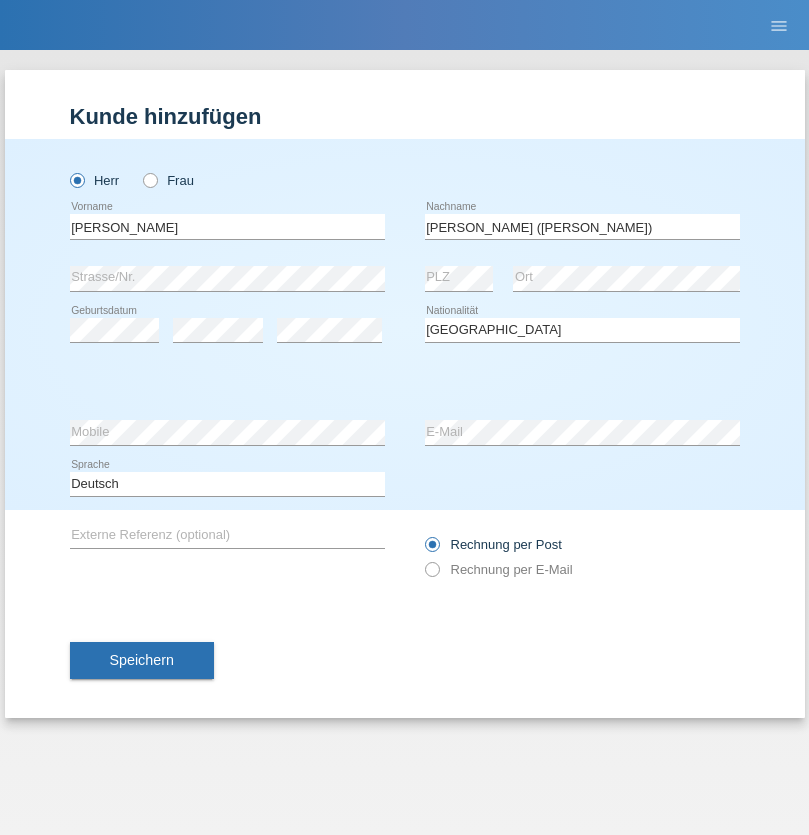 select on "C" 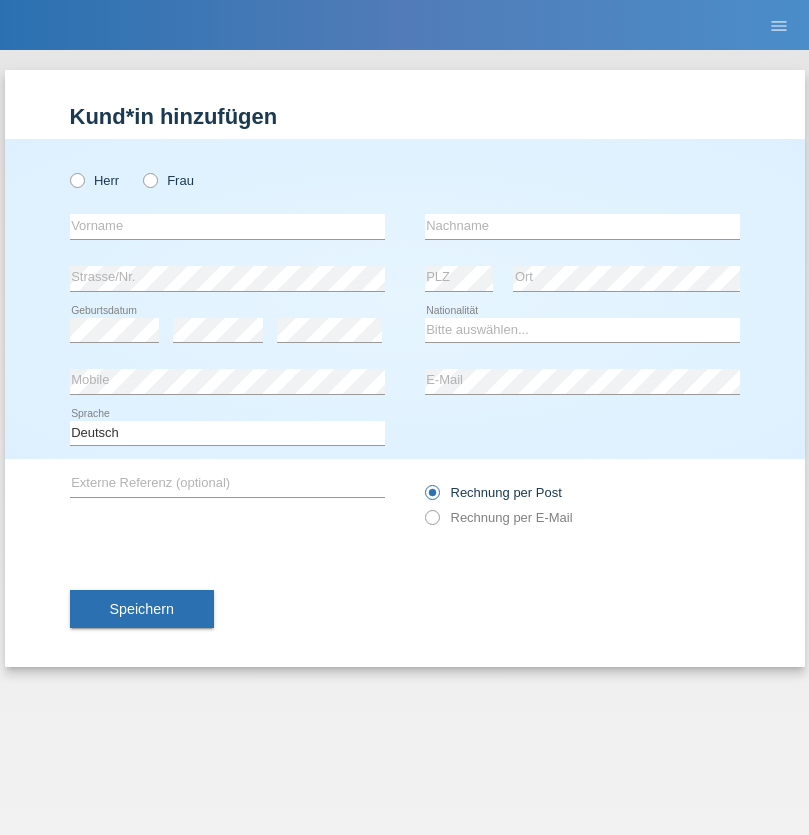scroll, scrollTop: 0, scrollLeft: 0, axis: both 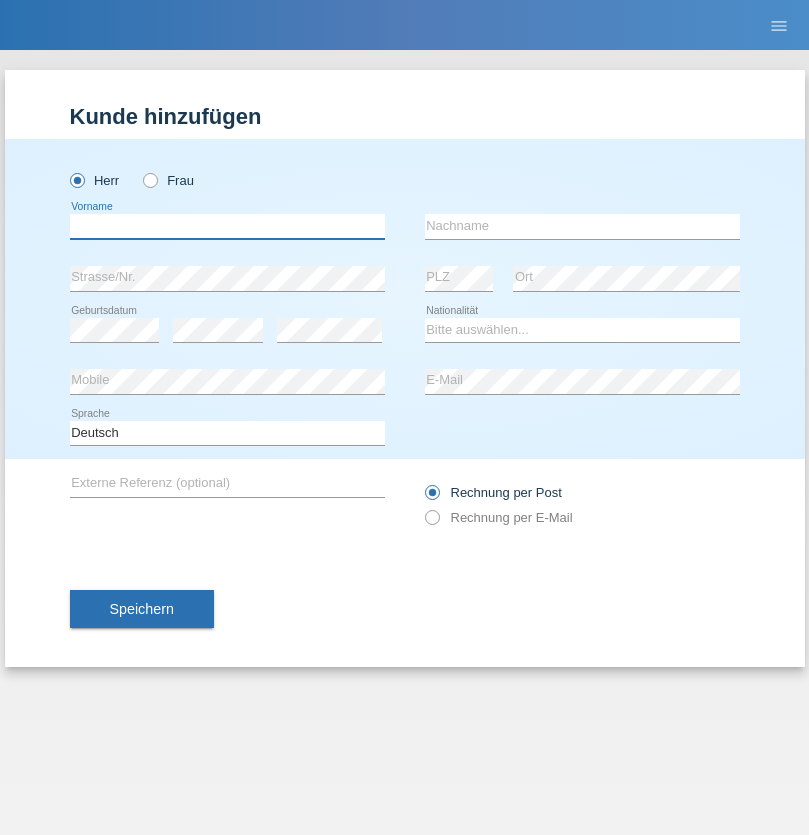 click at bounding box center [227, 226] 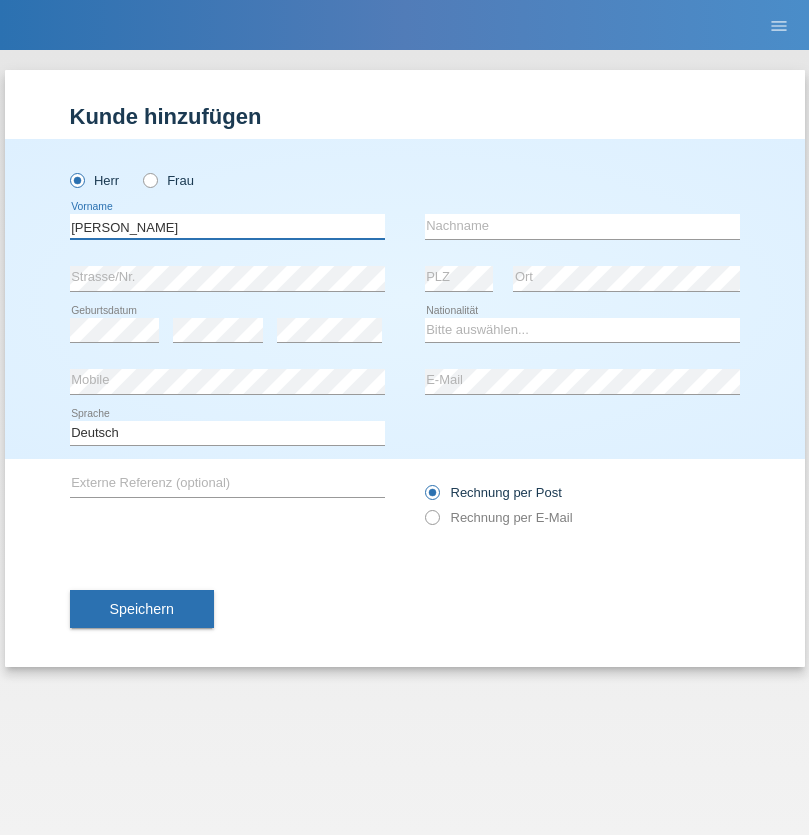 type on "[PERSON_NAME]" 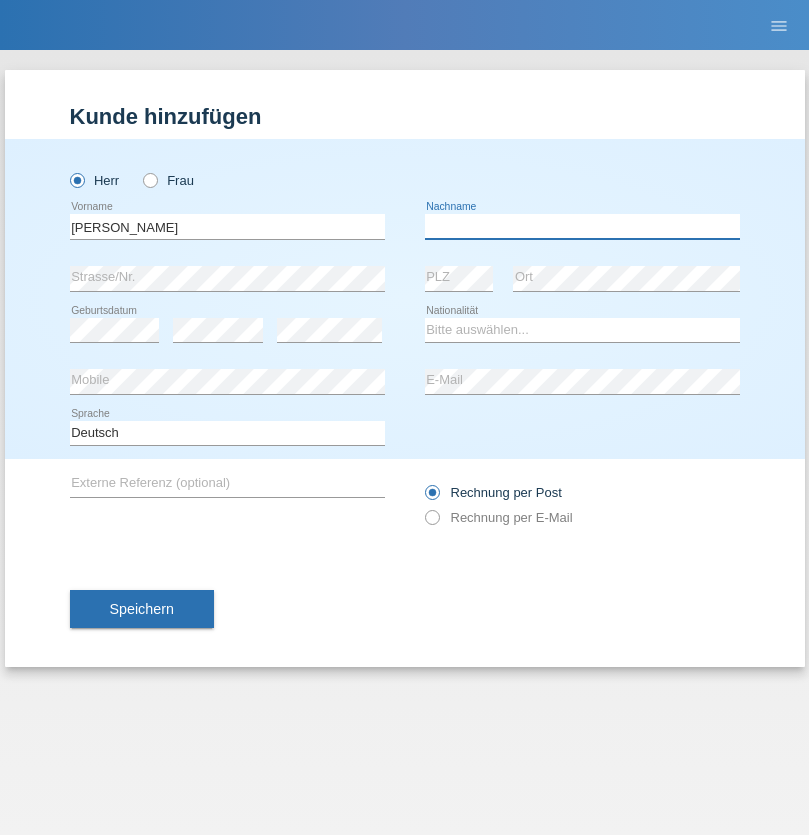 click at bounding box center [582, 226] 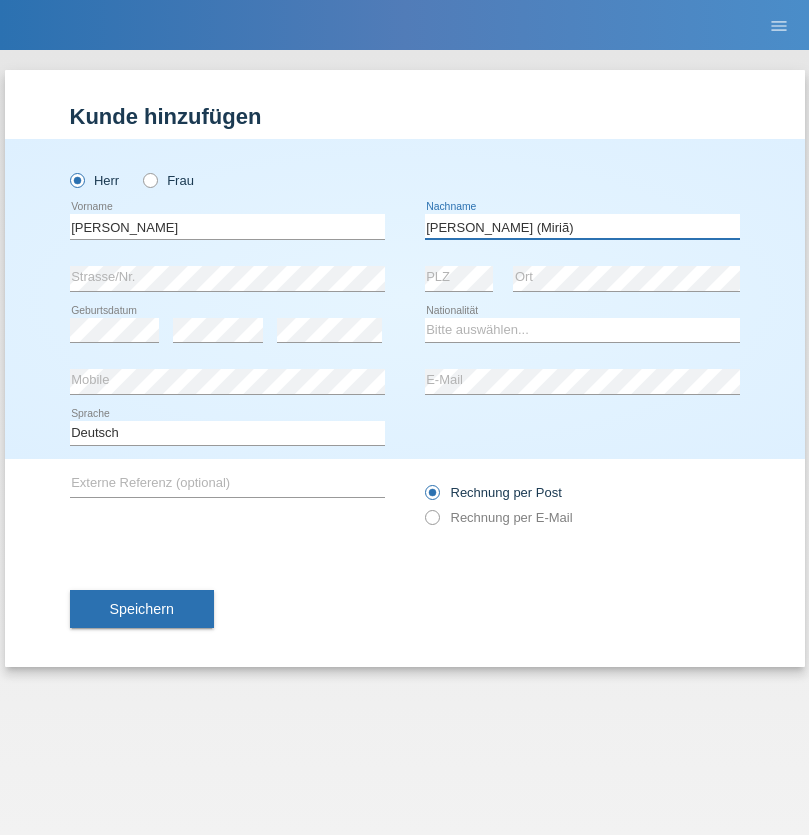 type on "A. Cassiano (Miriã)" 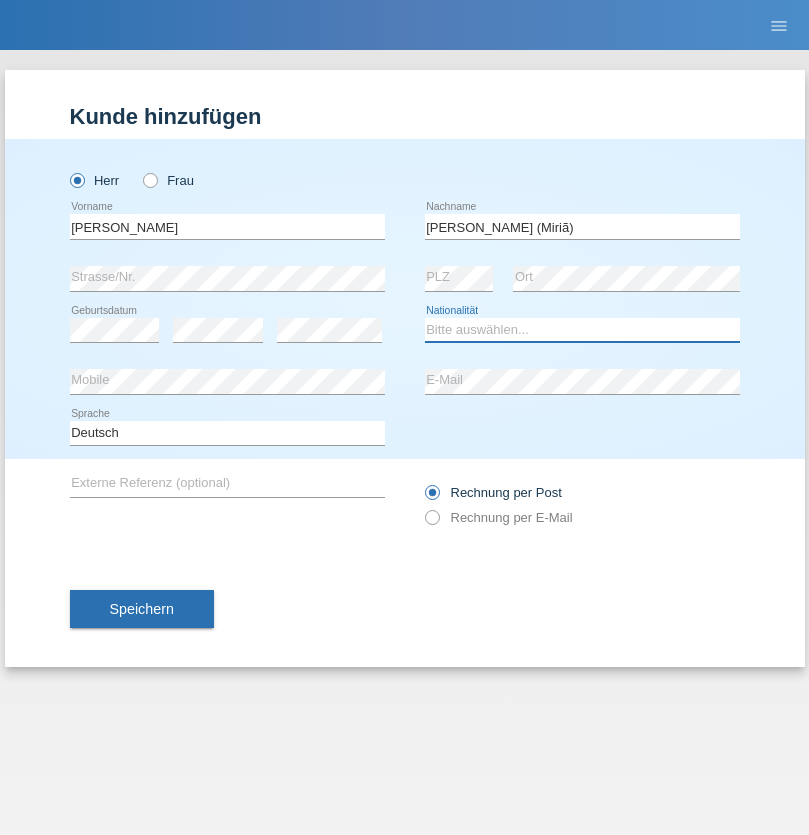 select on "BR" 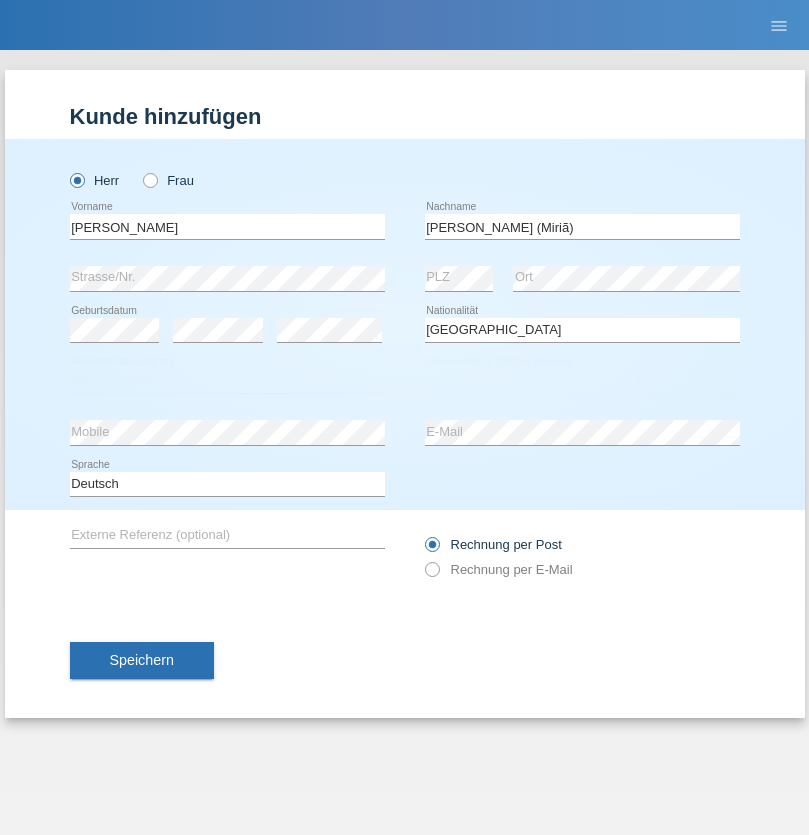 select on "C" 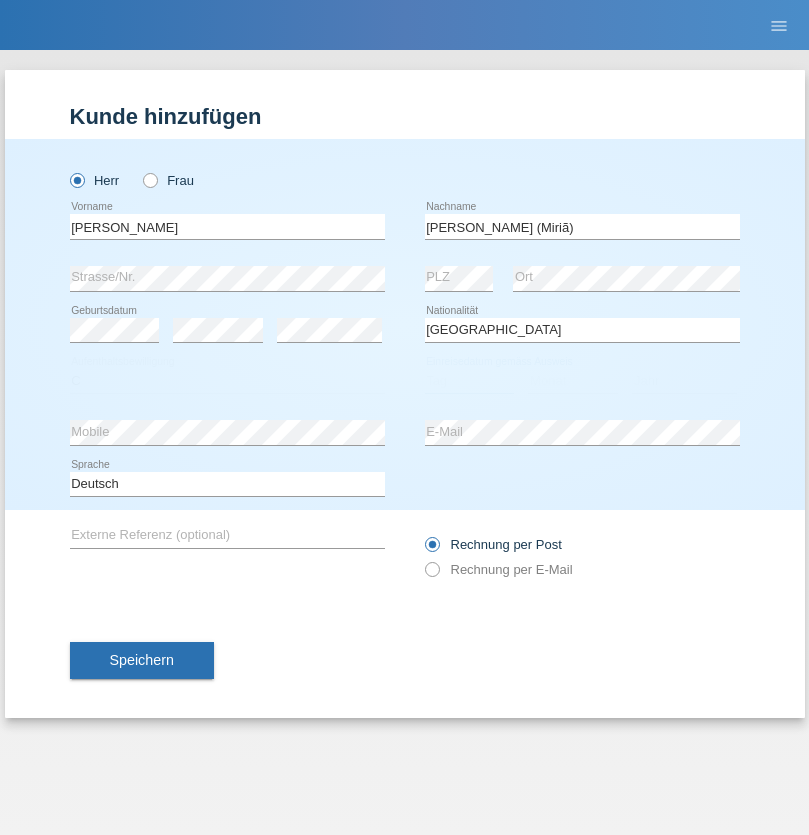 select on "14" 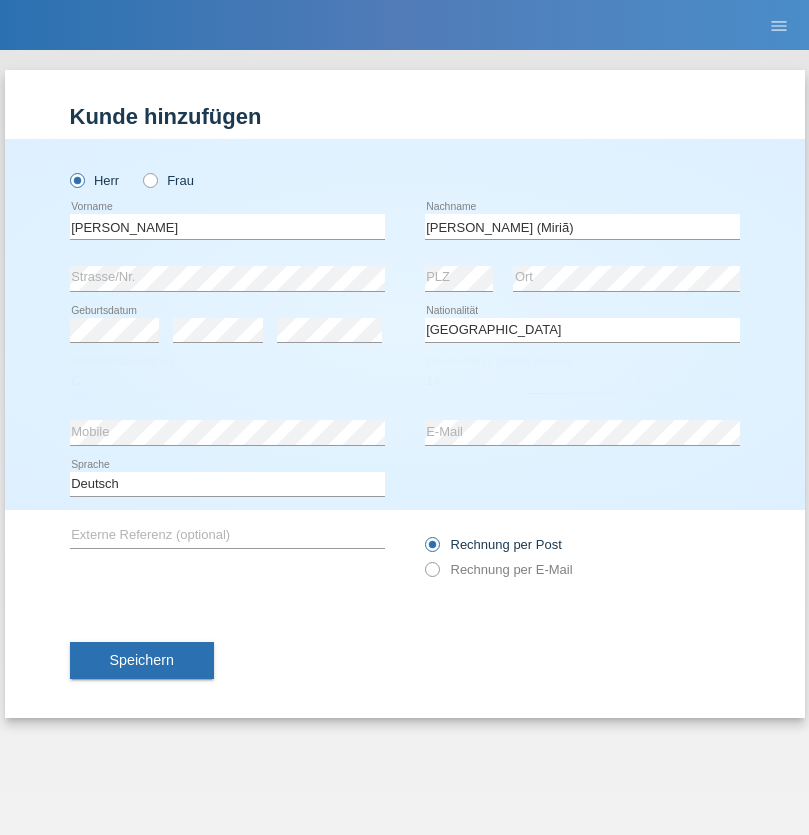 select on "12" 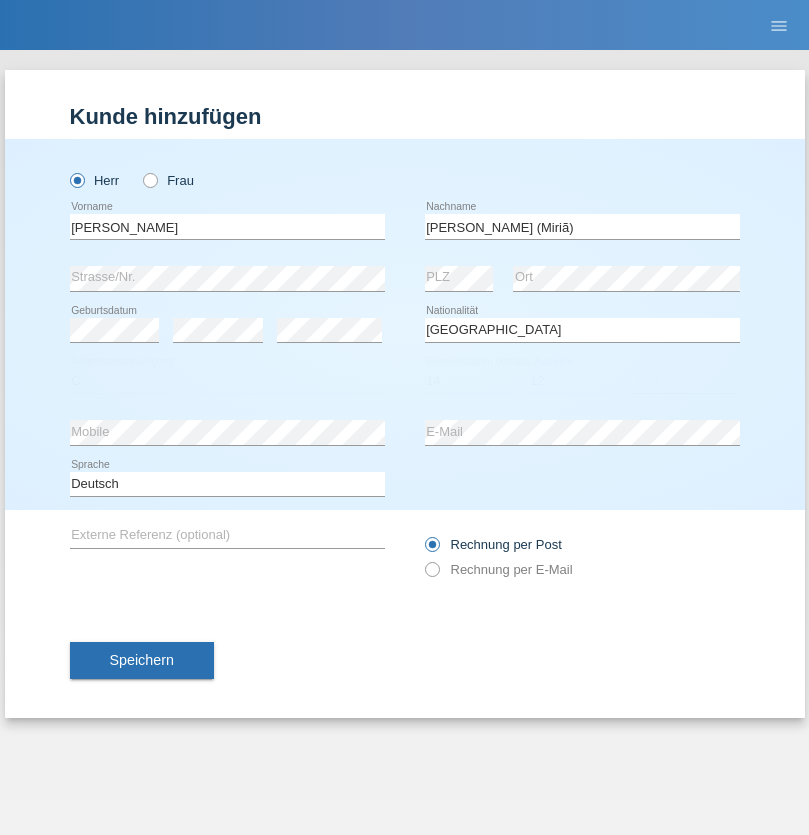select on "2001" 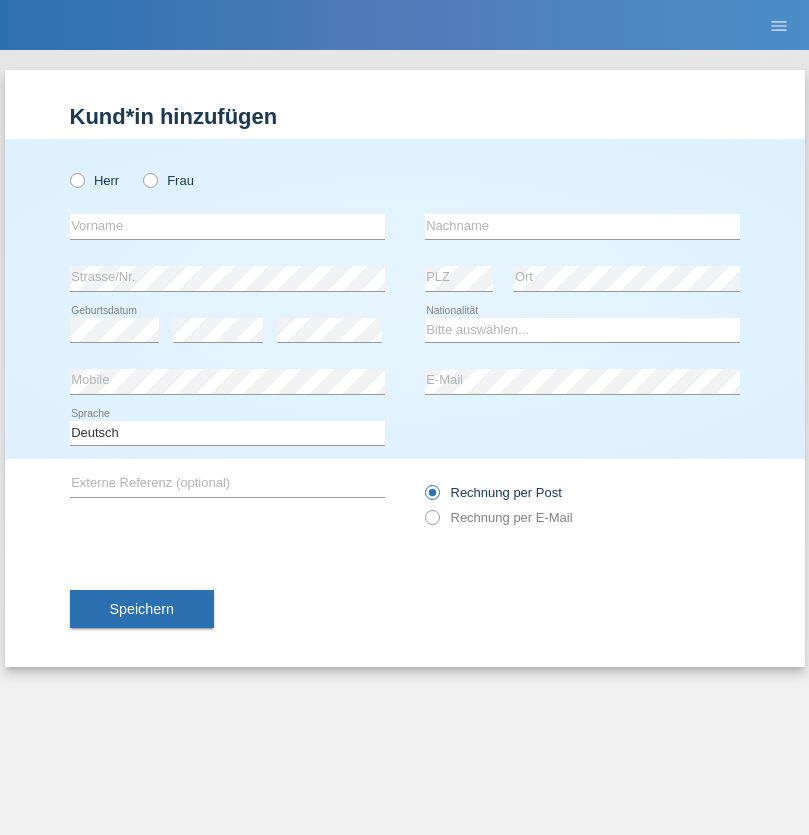 scroll, scrollTop: 0, scrollLeft: 0, axis: both 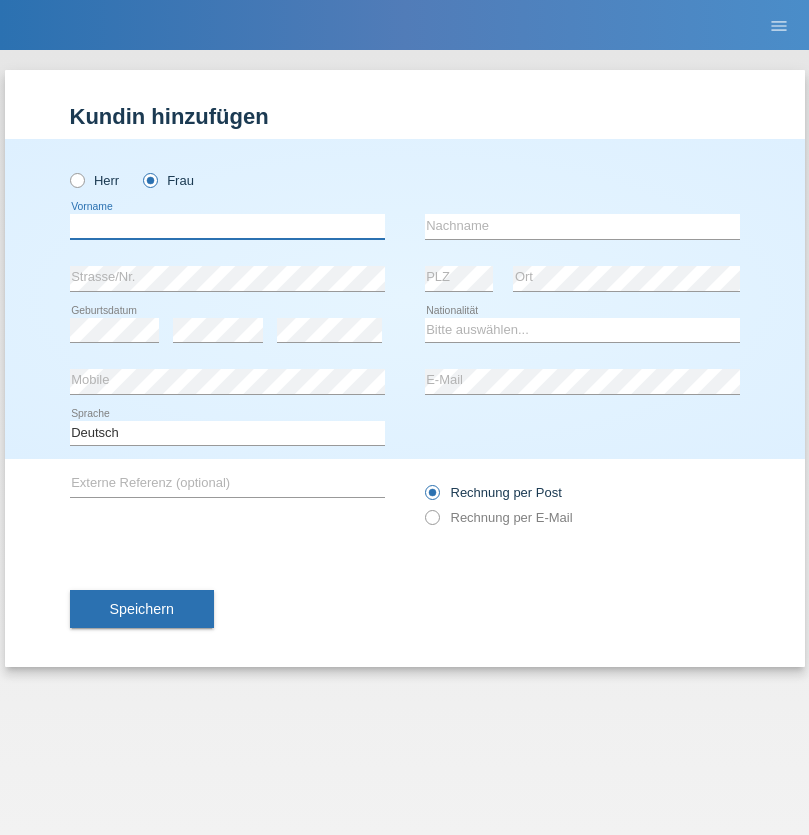 click at bounding box center (227, 226) 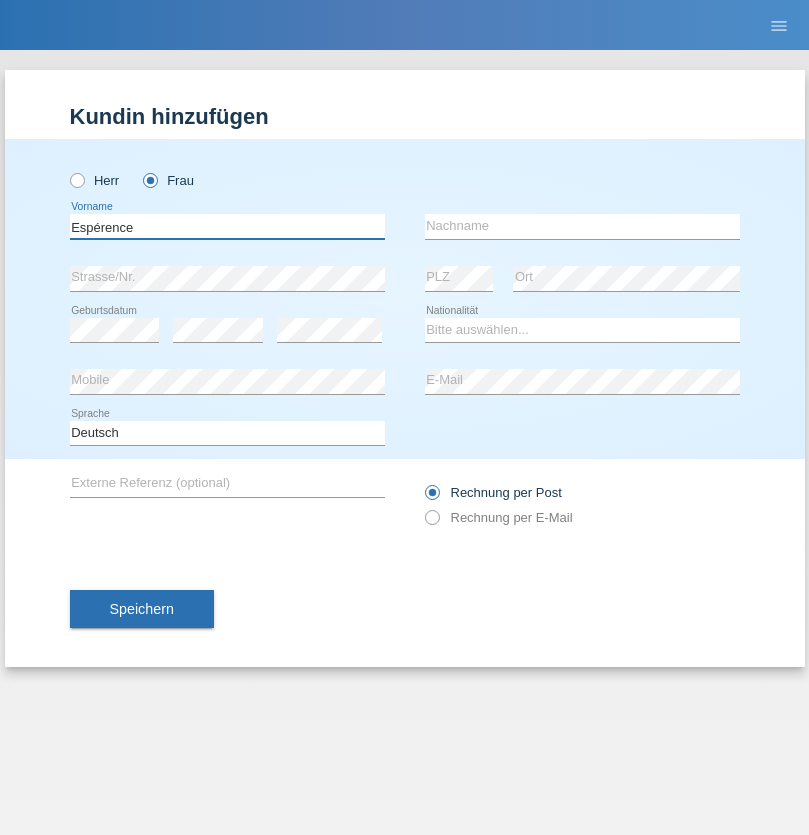 type on "Espérence" 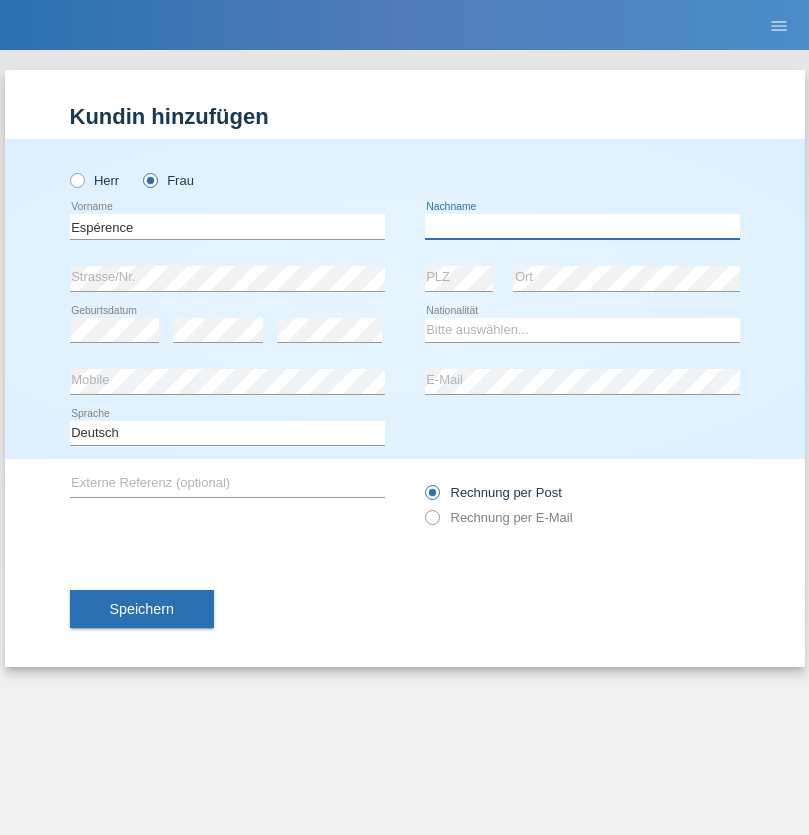 click at bounding box center (582, 226) 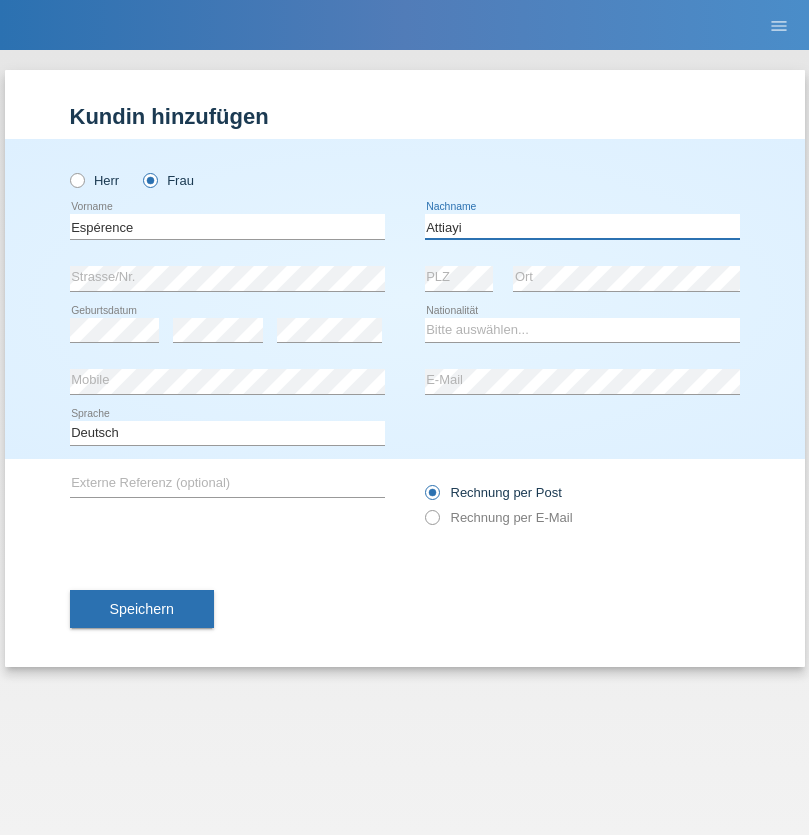 type on "Attiayi" 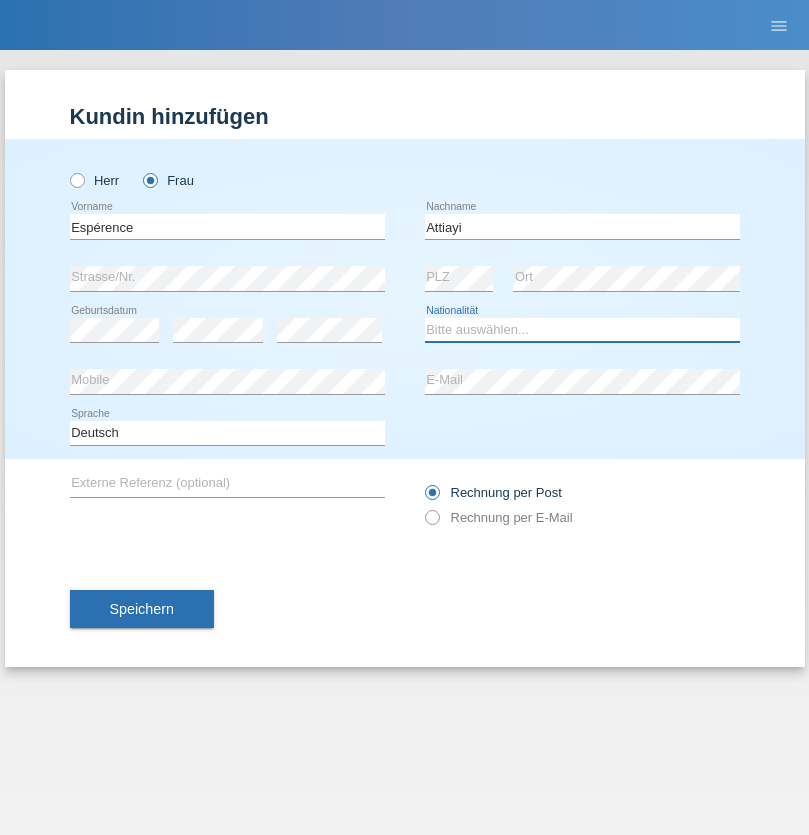 select on "CH" 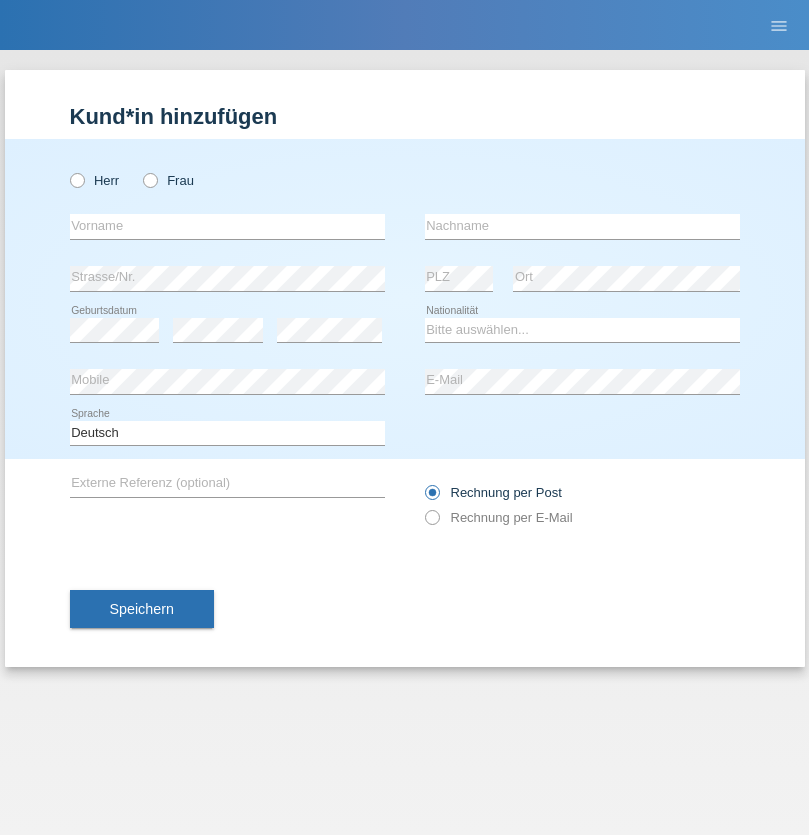 scroll, scrollTop: 0, scrollLeft: 0, axis: both 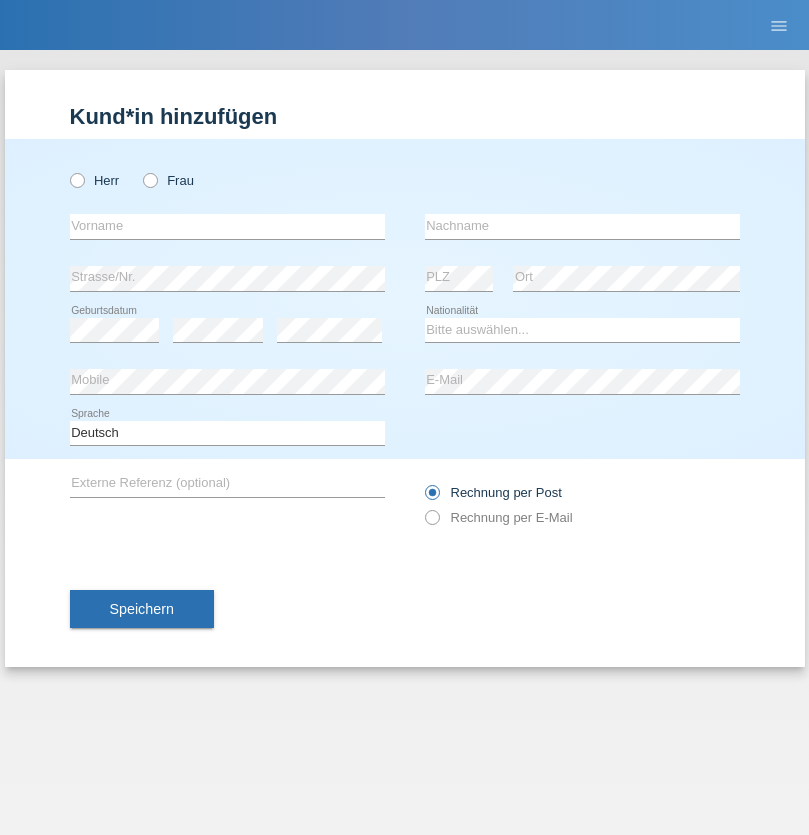 radio on "true" 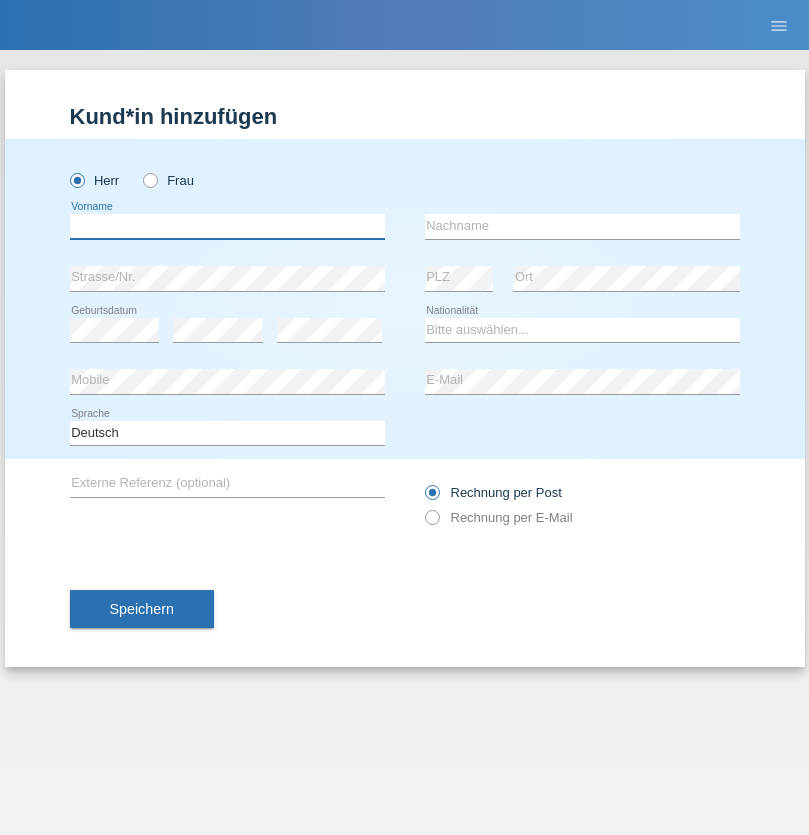 click at bounding box center (227, 226) 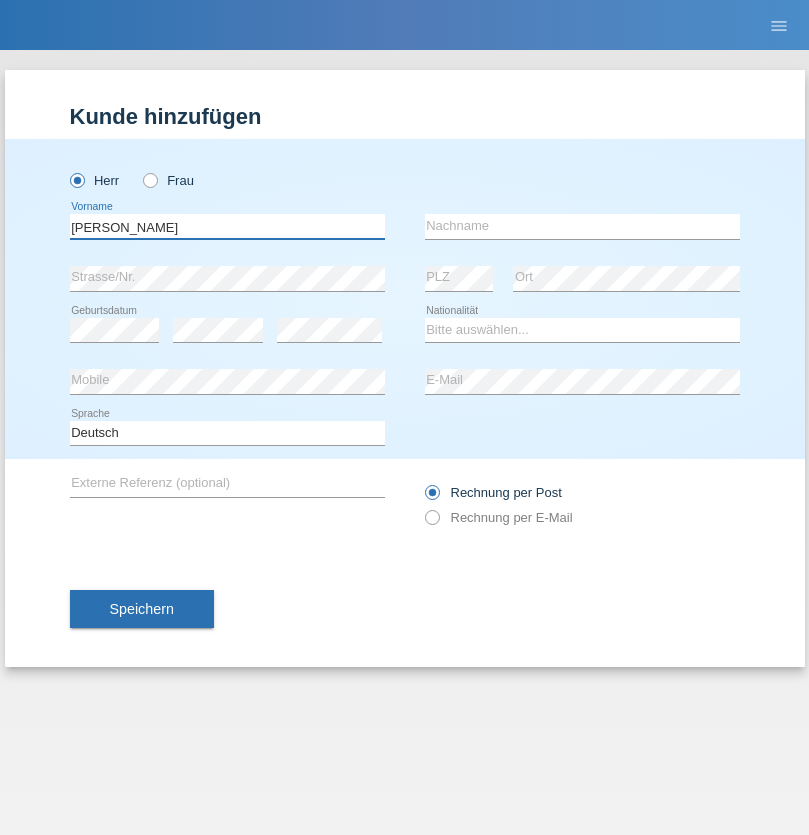 type on "[PERSON_NAME]" 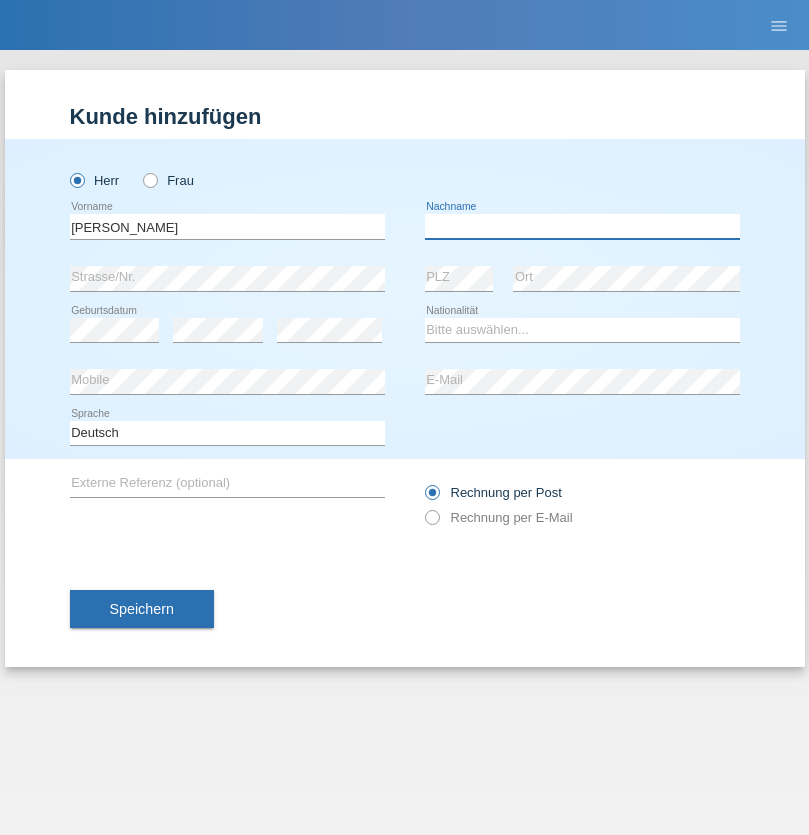 click at bounding box center [582, 226] 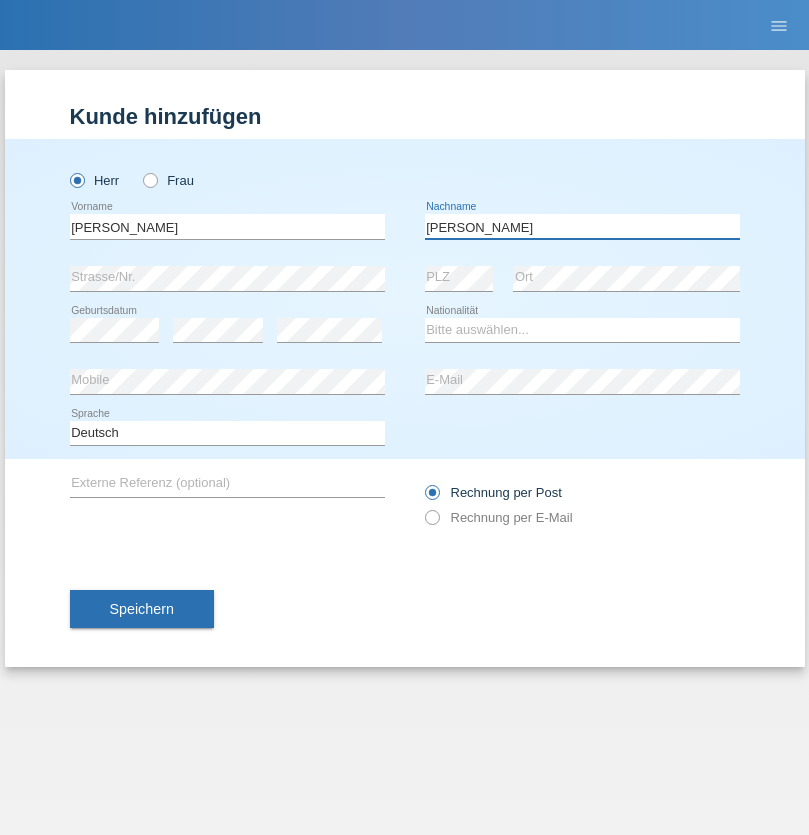 type on "[PERSON_NAME]" 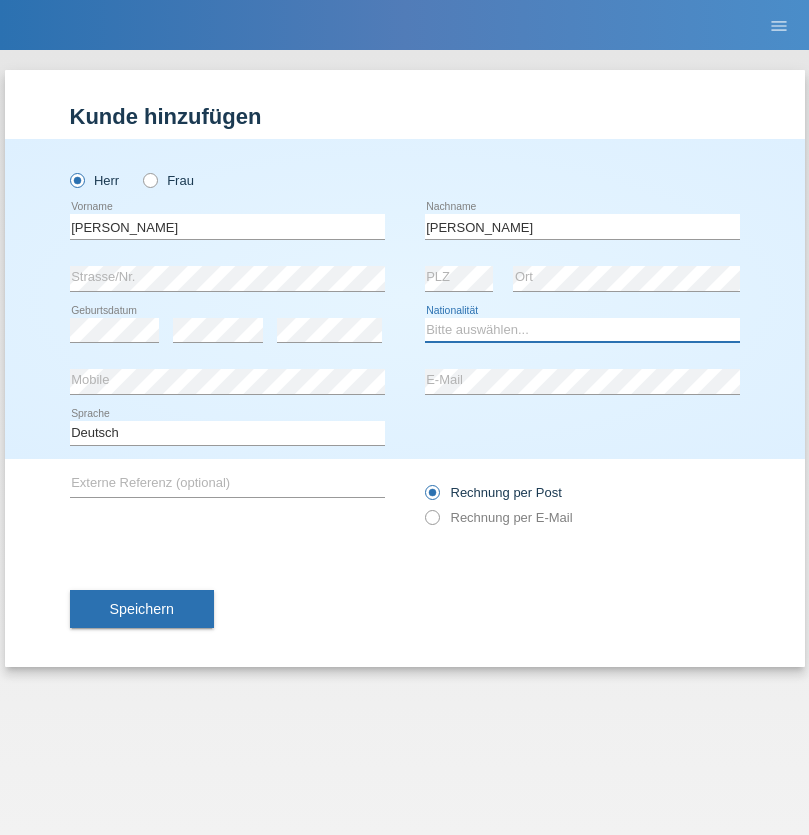 select on "CH" 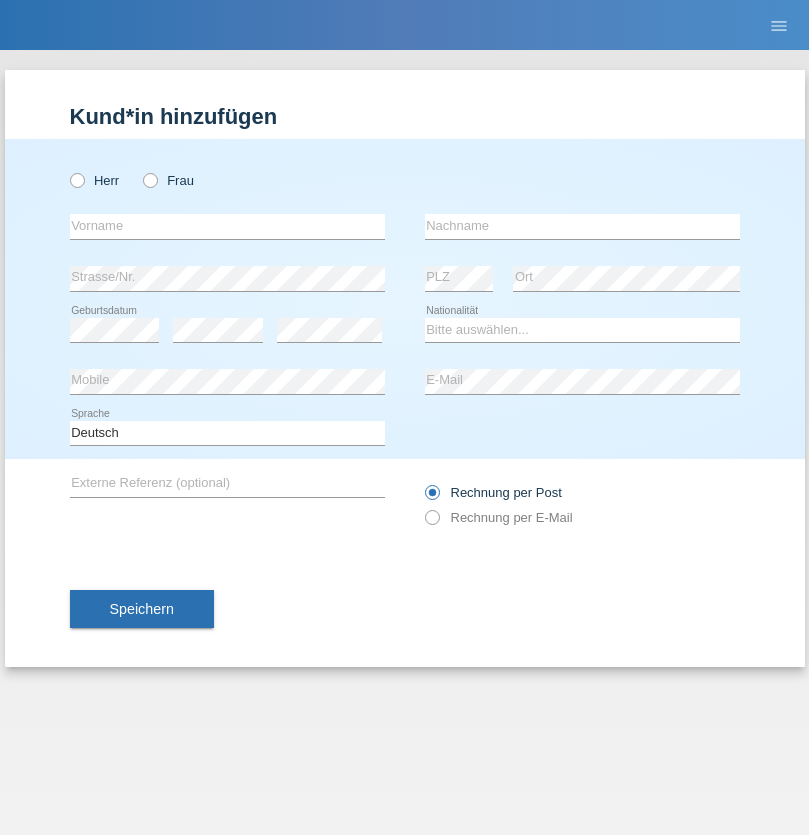 scroll, scrollTop: 0, scrollLeft: 0, axis: both 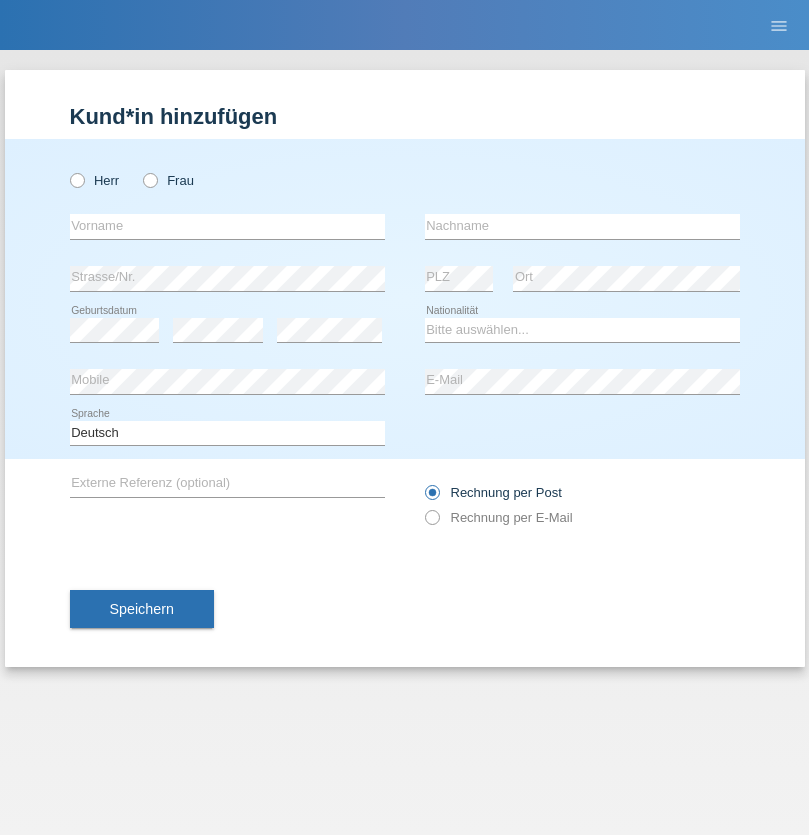 radio on "true" 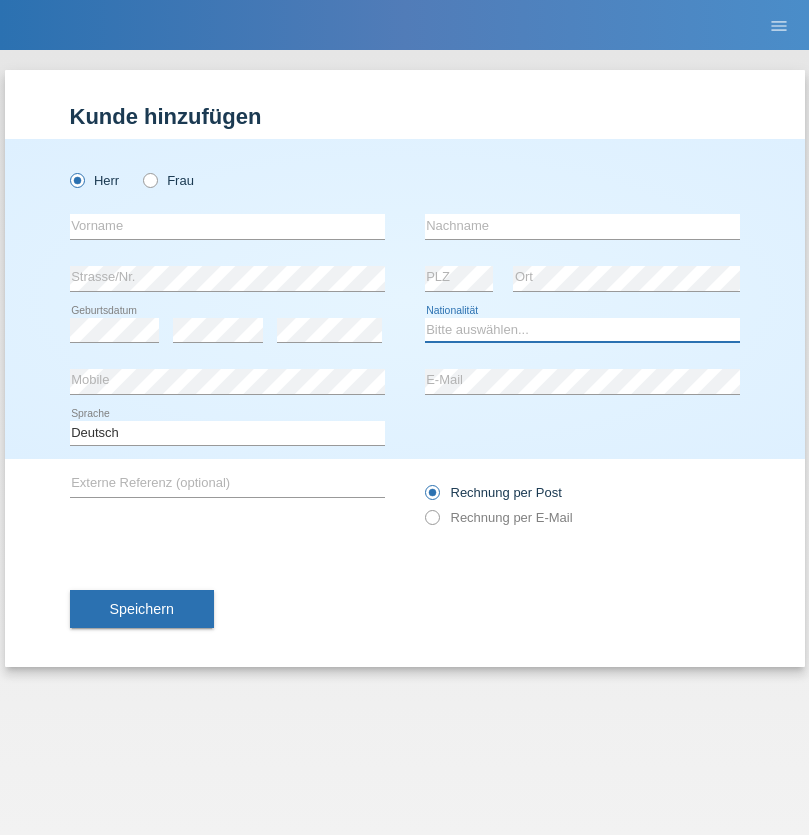 select on "XK" 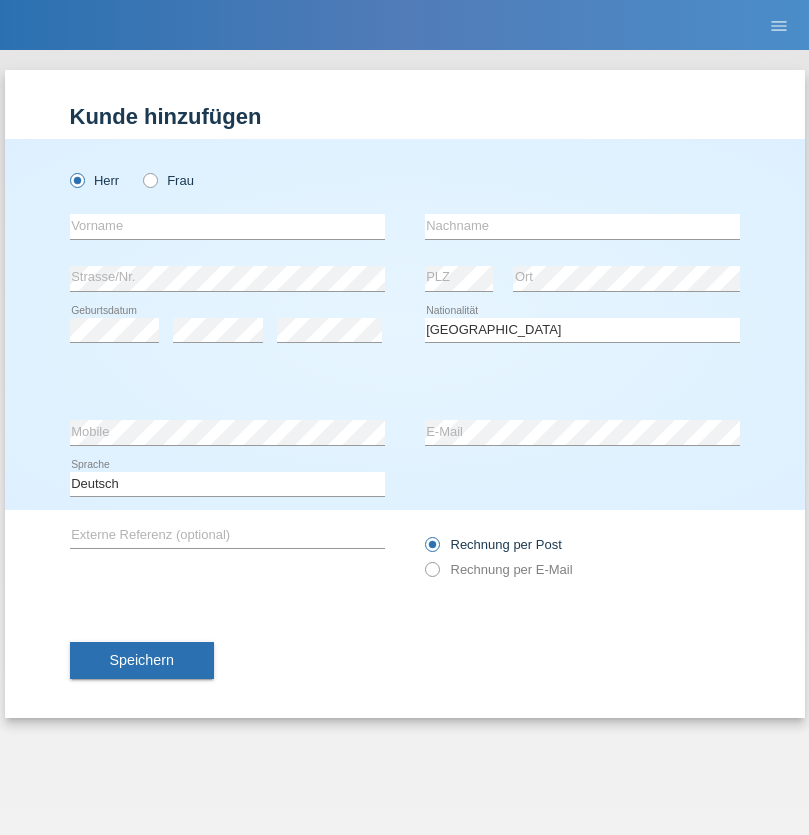 select on "C" 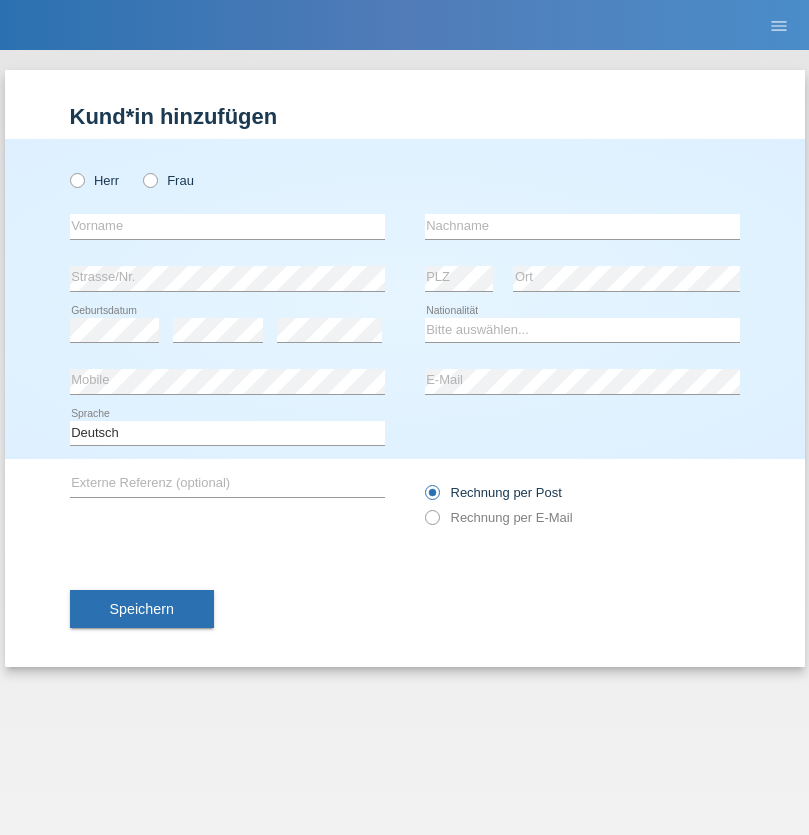 scroll, scrollTop: 0, scrollLeft: 0, axis: both 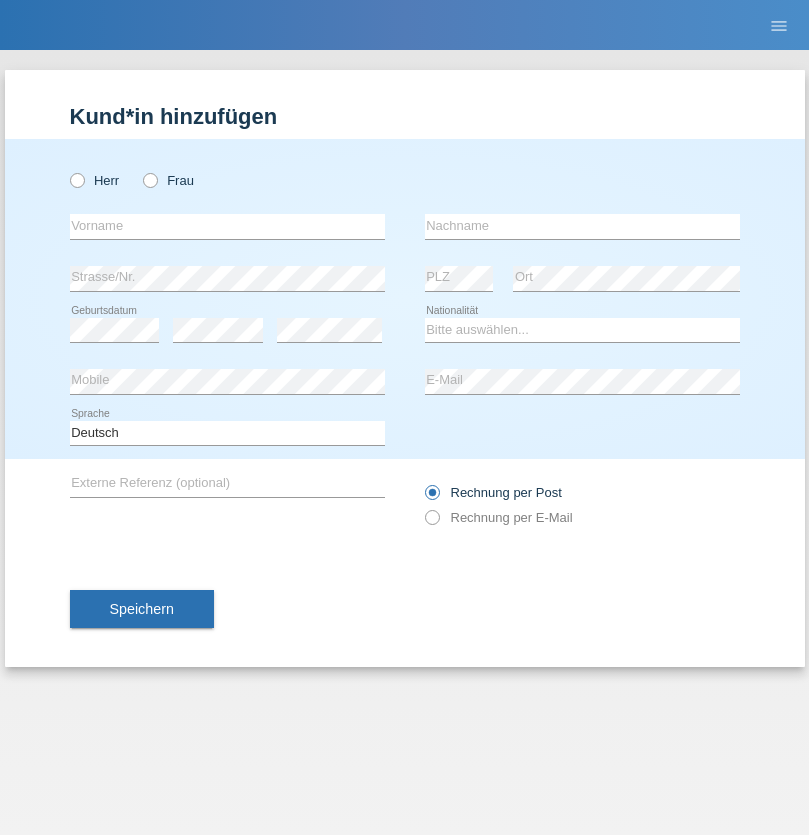 radio on "true" 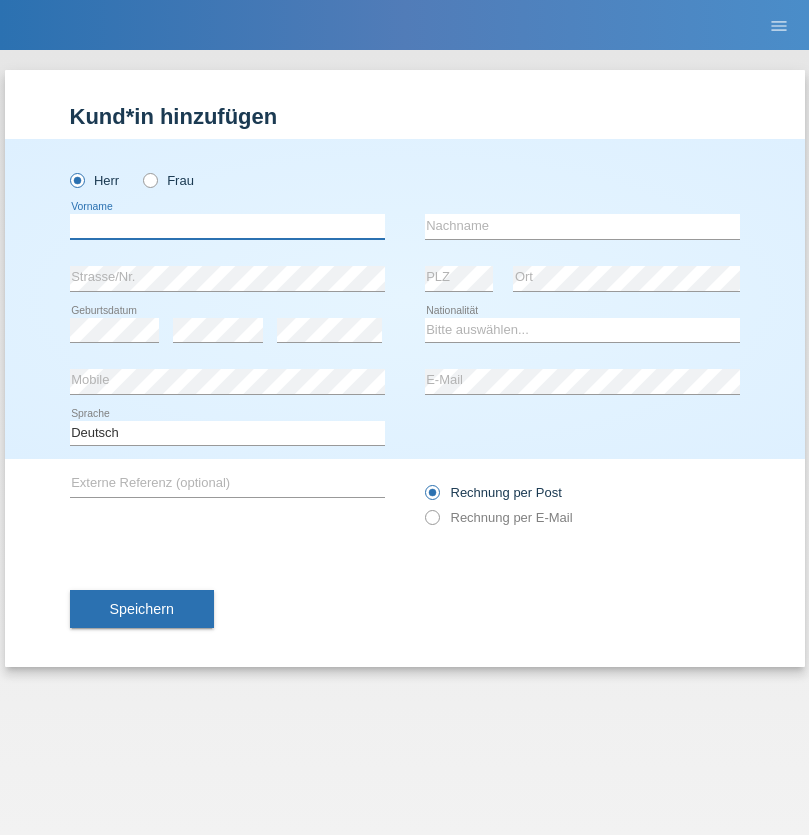 click at bounding box center [227, 226] 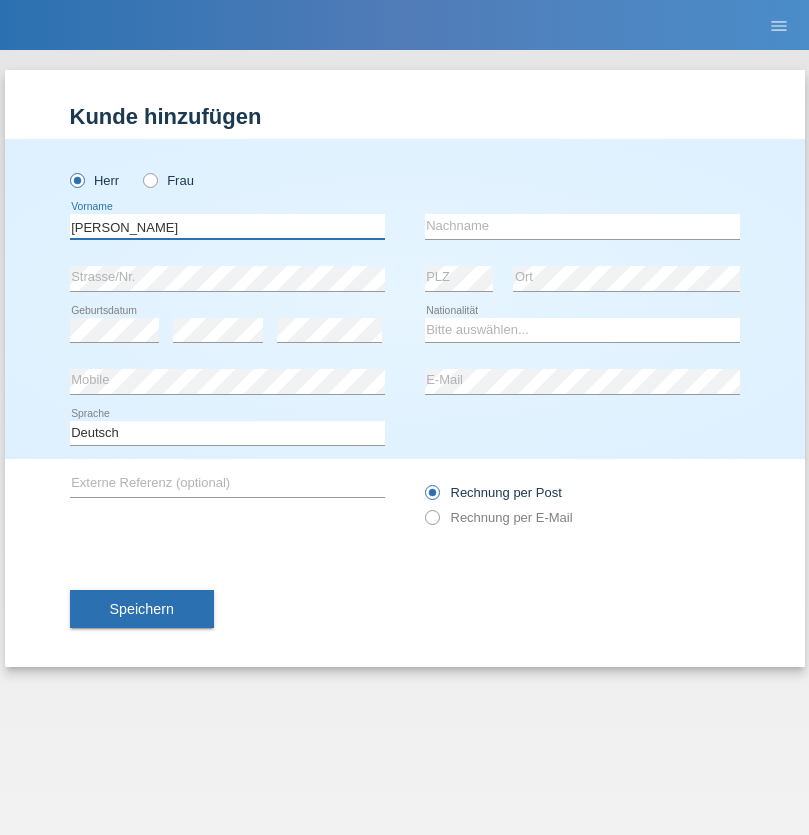type on "[PERSON_NAME]" 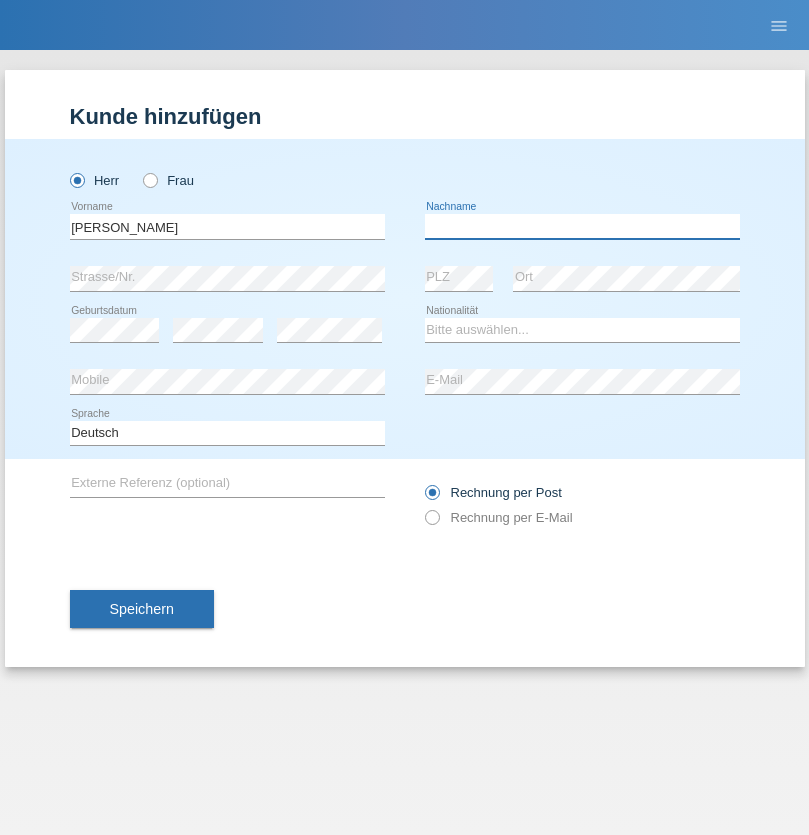 click at bounding box center (582, 226) 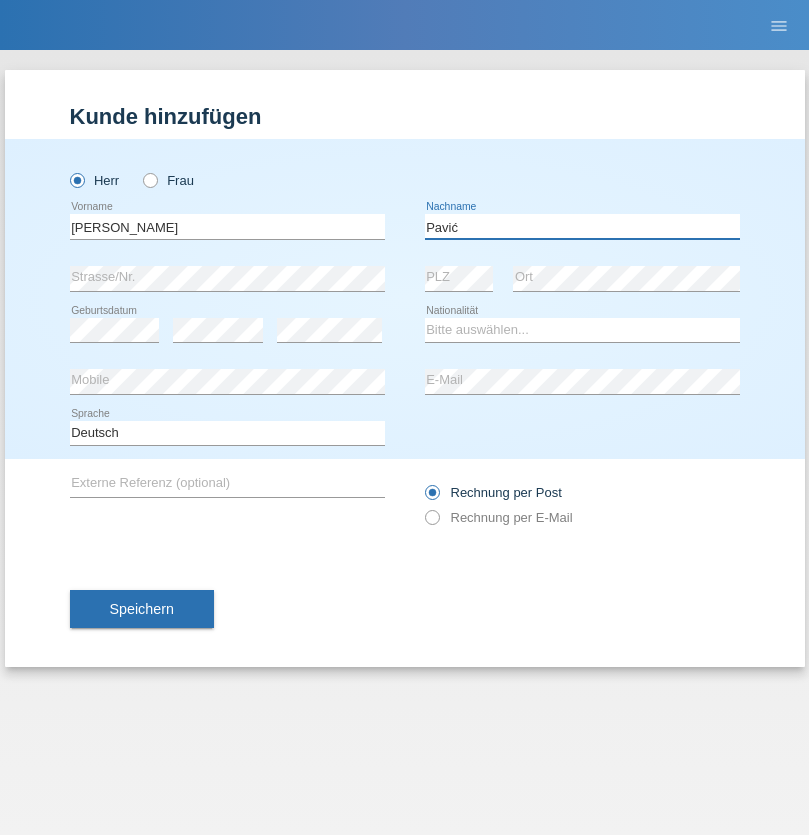 type on "Pavić" 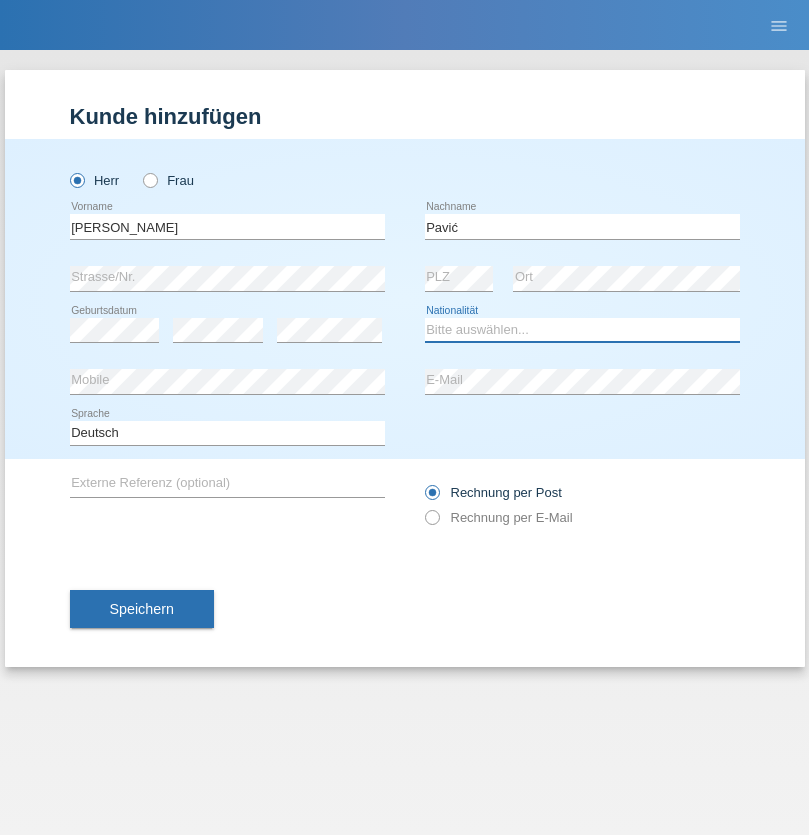 select on "HR" 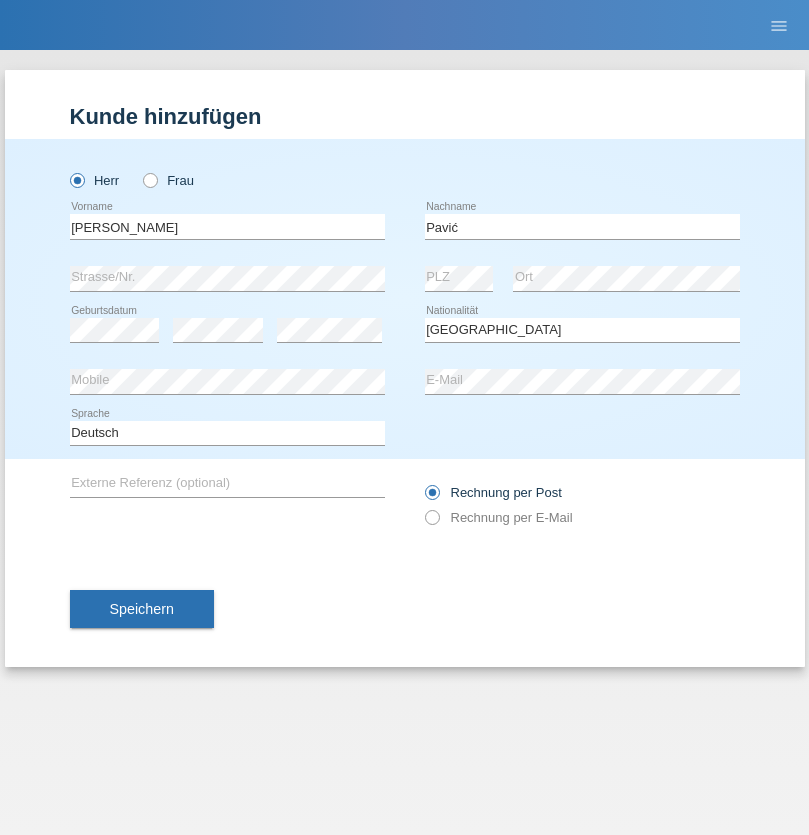 select on "C" 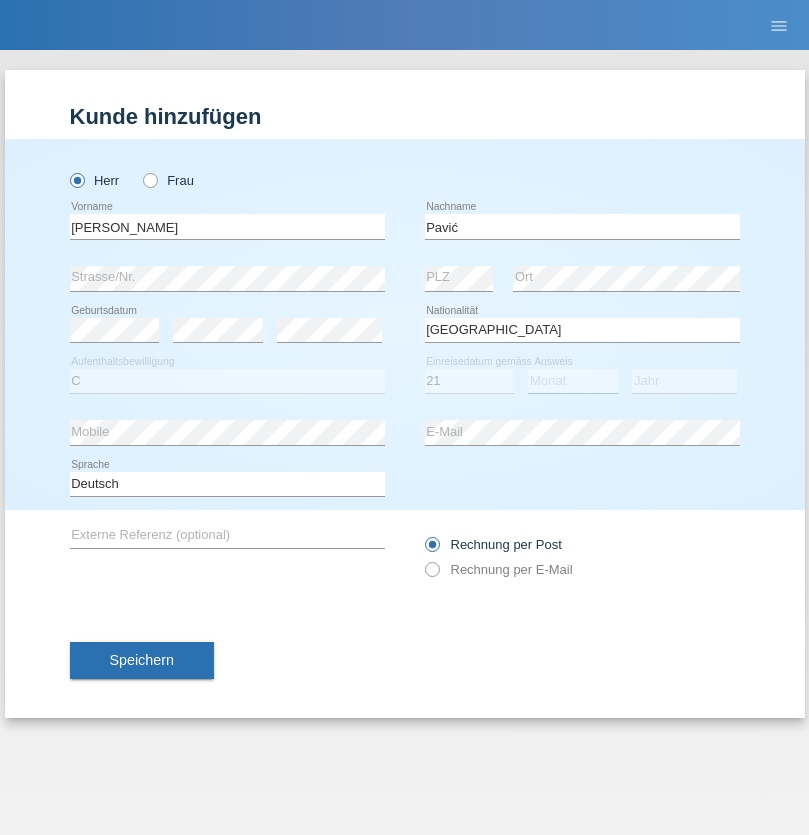 select on "04" 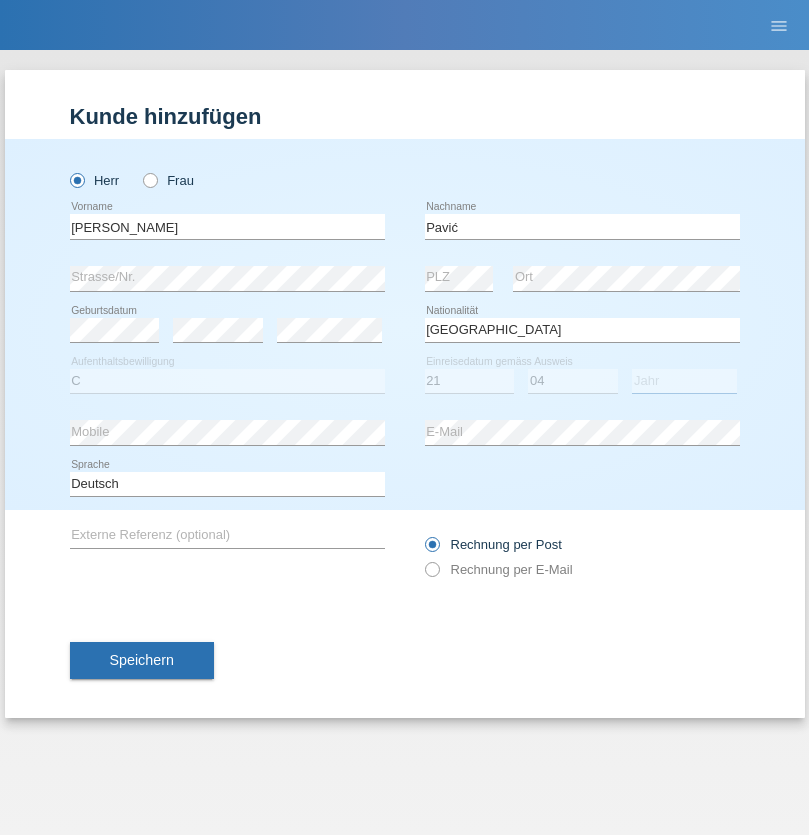 select on "2006" 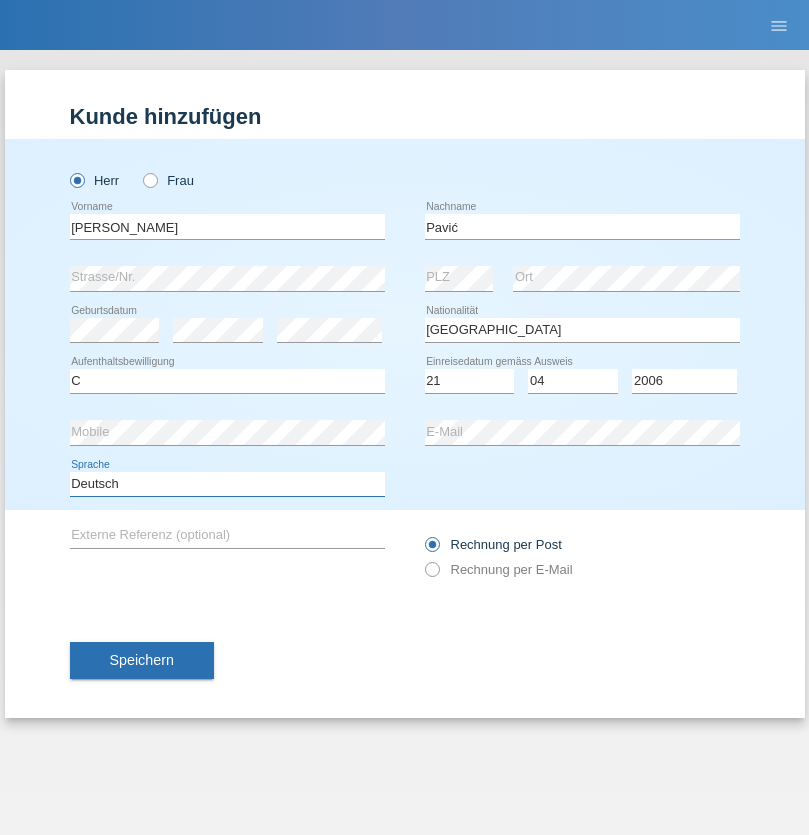 select on "en" 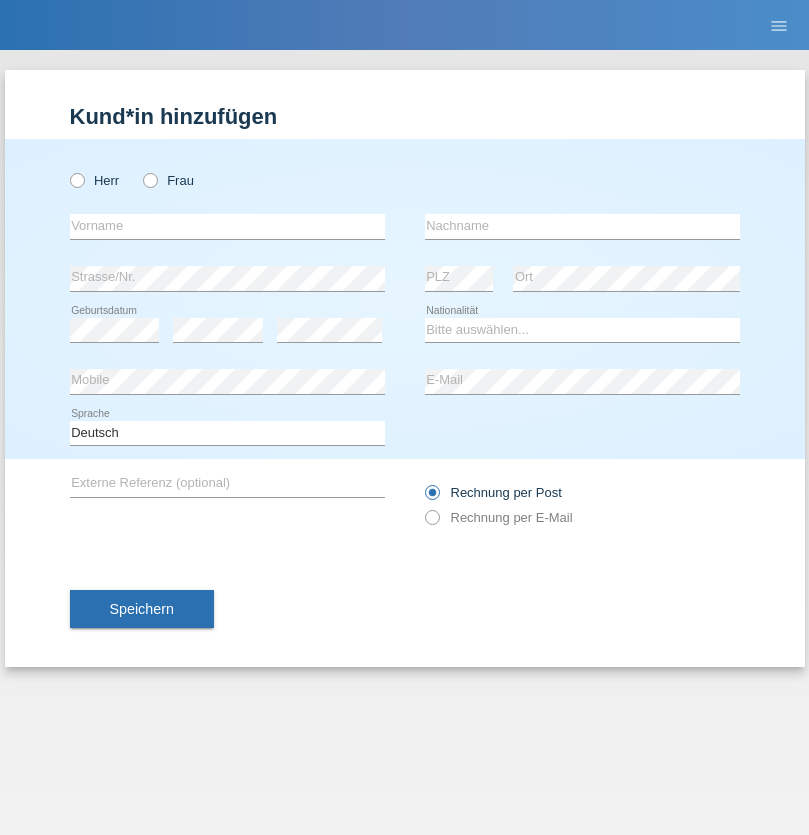 scroll, scrollTop: 0, scrollLeft: 0, axis: both 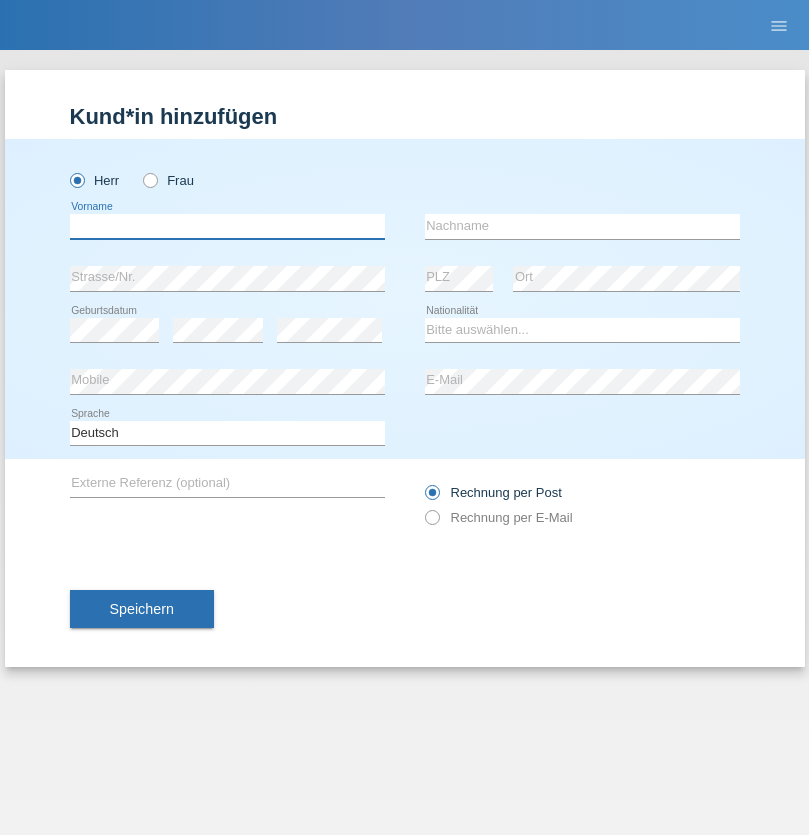 click at bounding box center [227, 226] 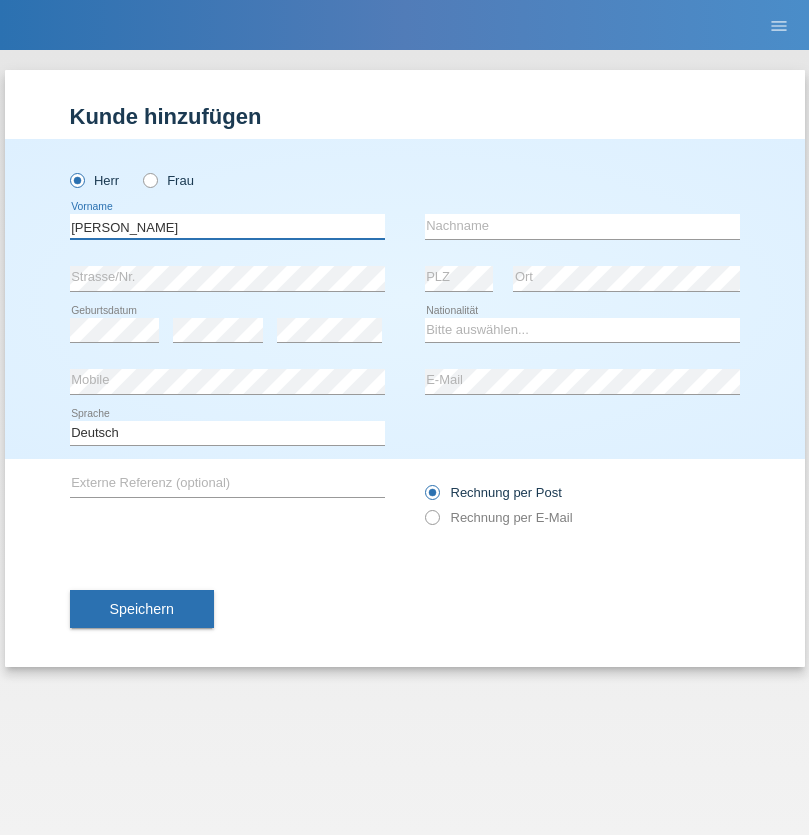 type on "[PERSON_NAME]" 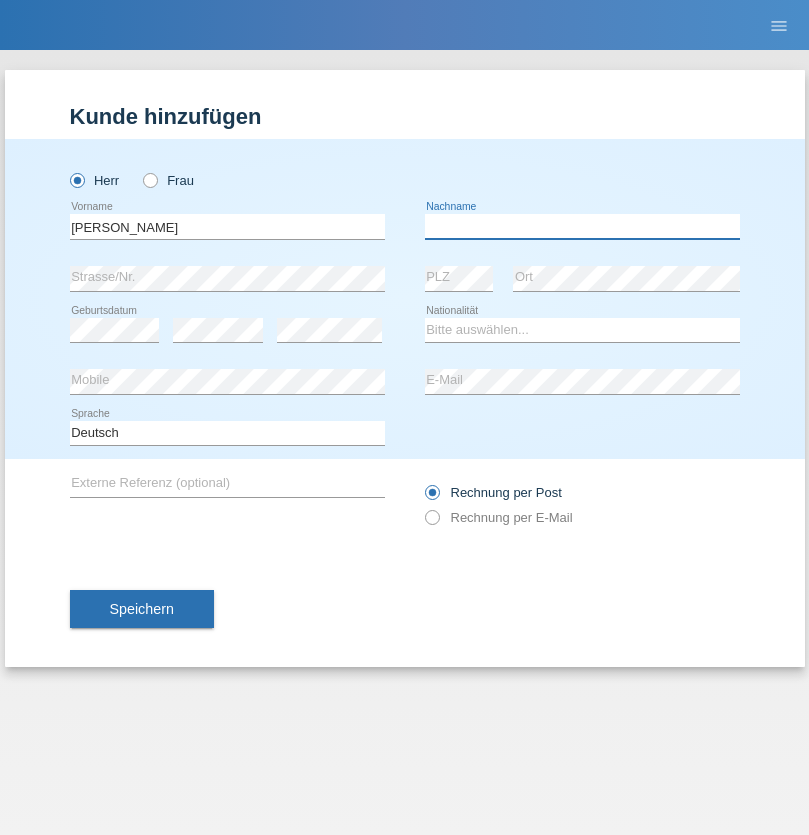 click at bounding box center [582, 226] 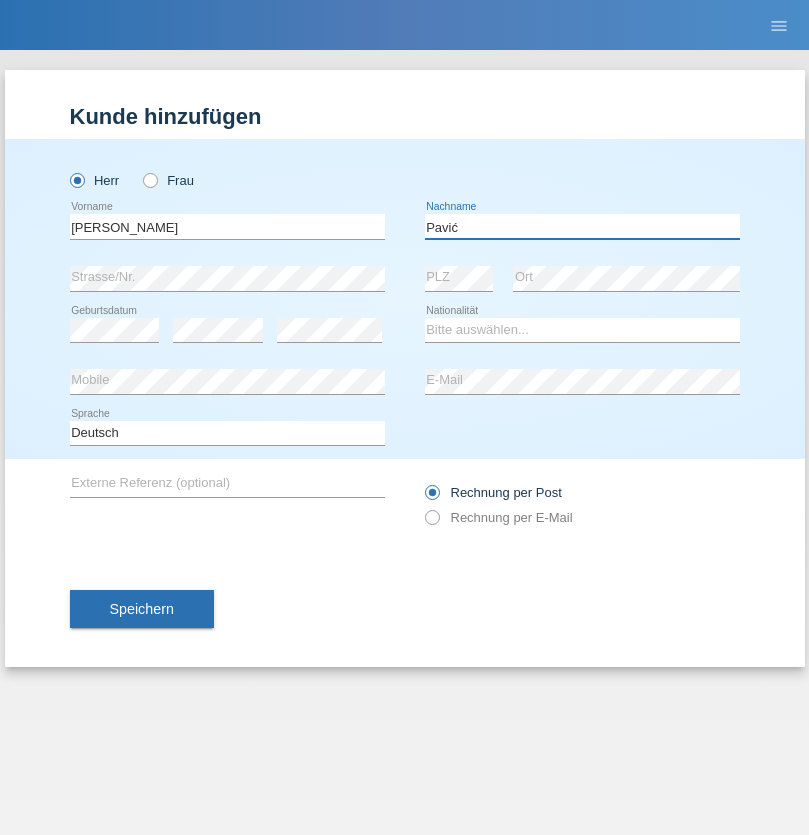 type on "Pavić" 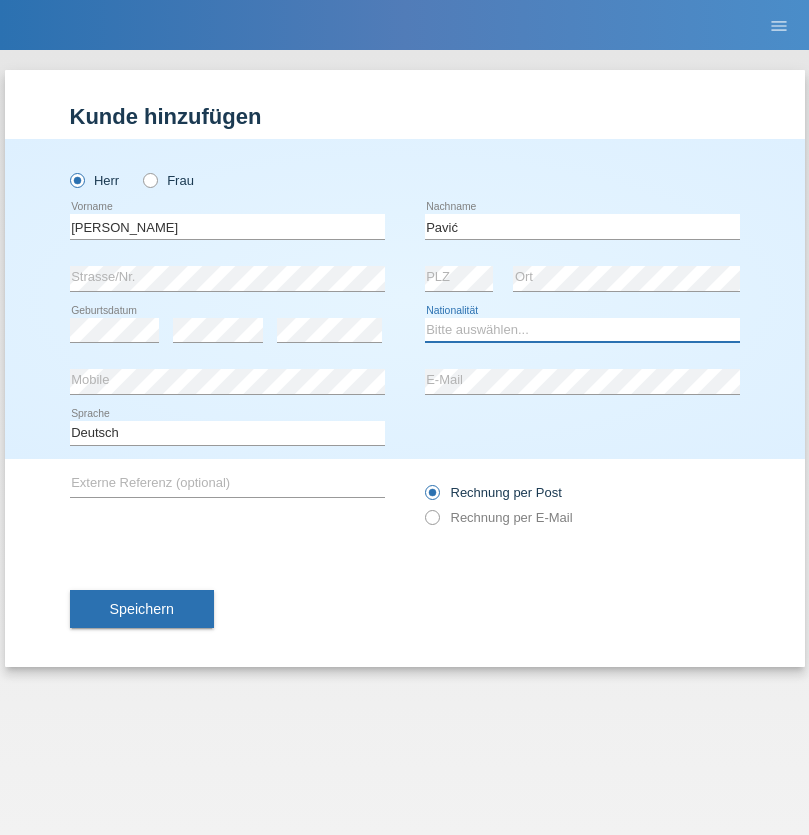 select on "HR" 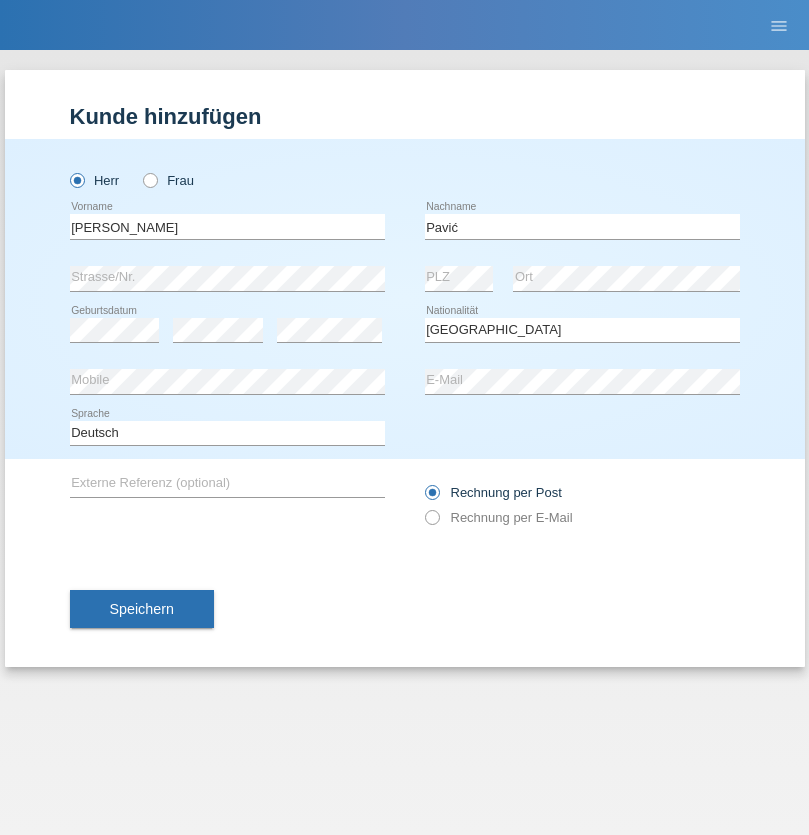 select on "C" 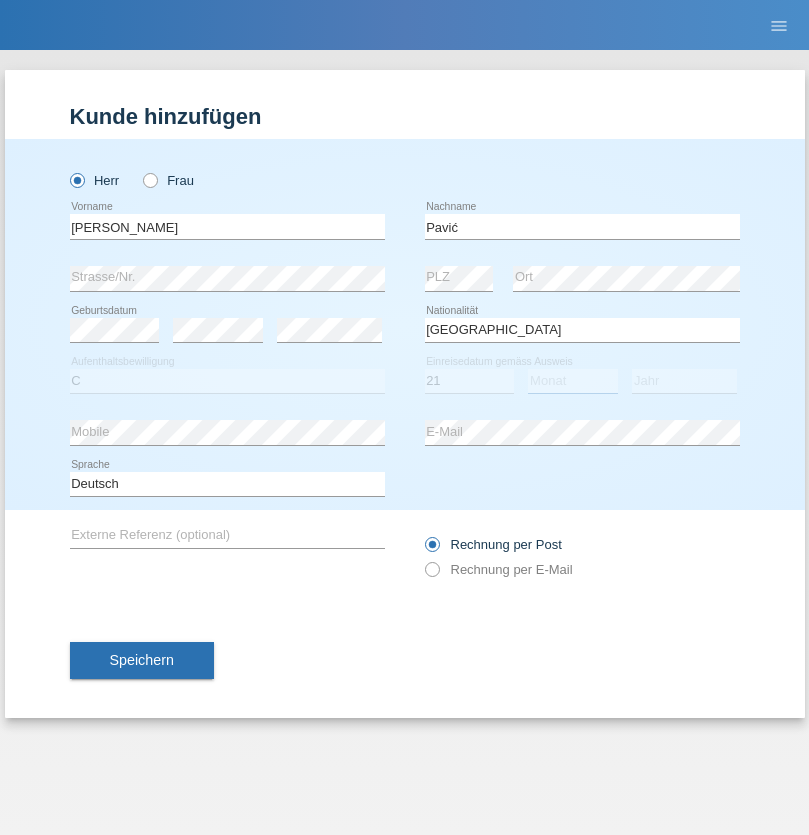 select on "04" 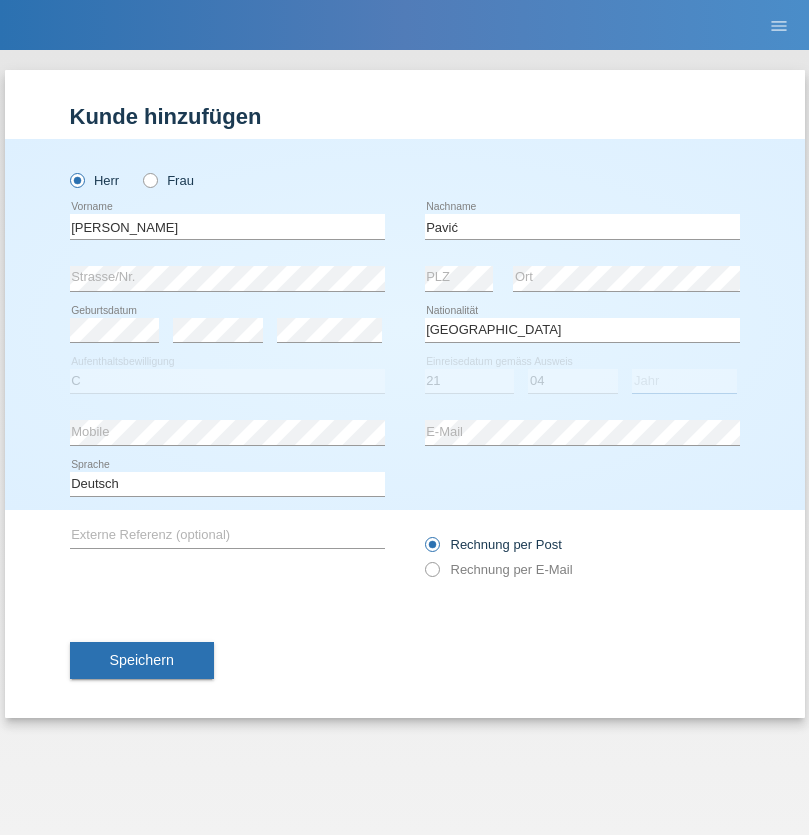 select on "2006" 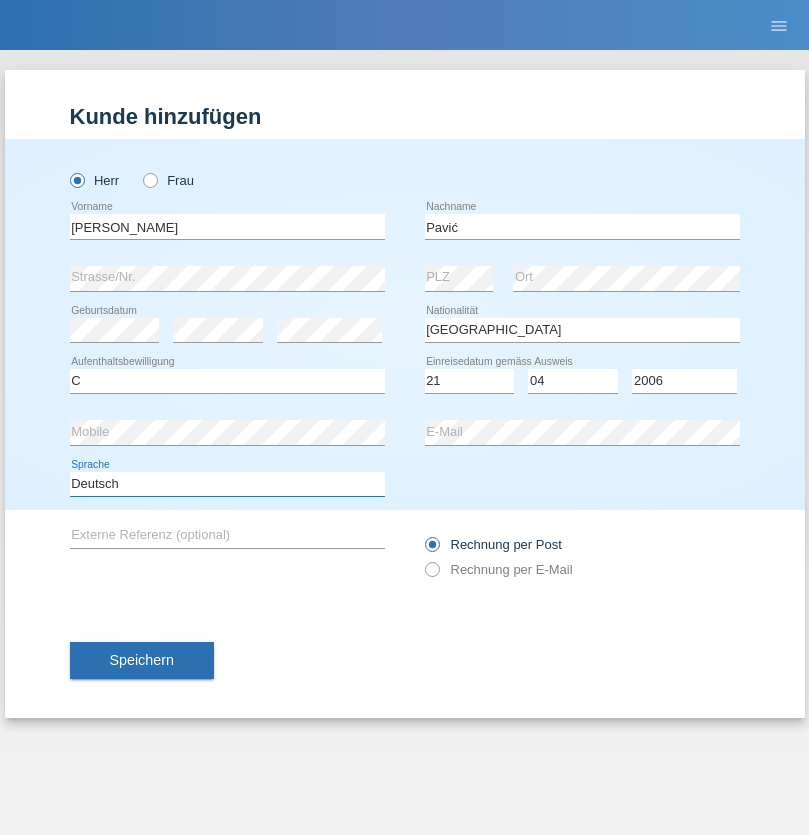 select on "en" 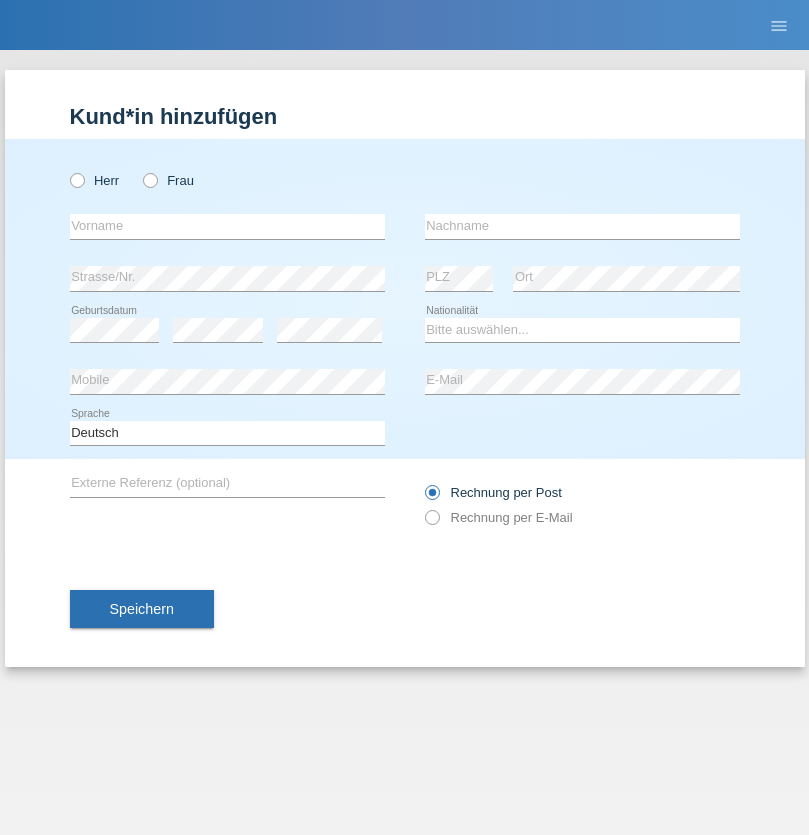 scroll, scrollTop: 0, scrollLeft: 0, axis: both 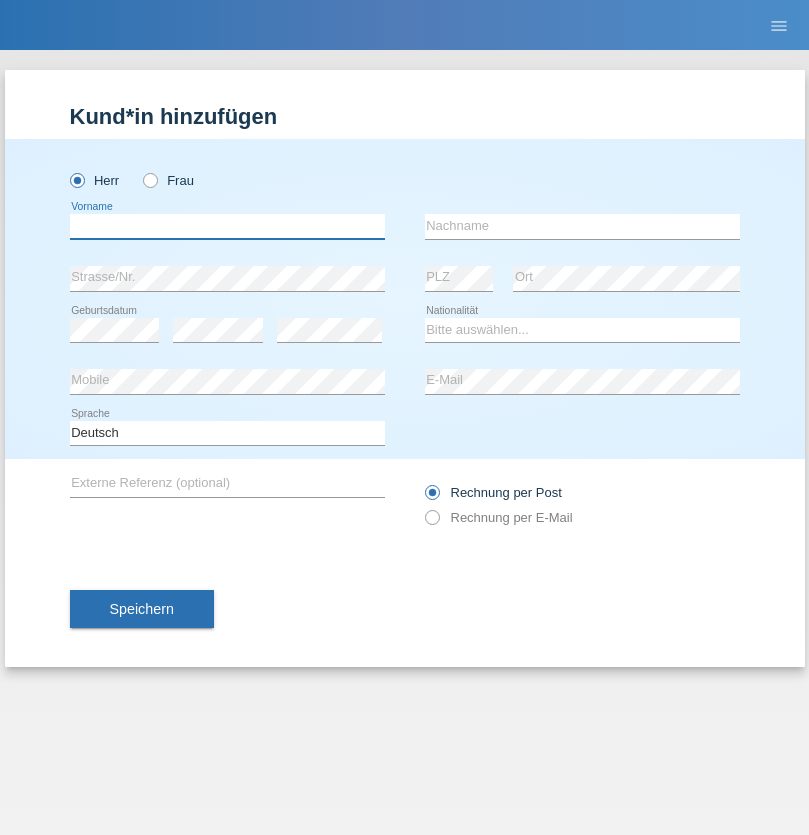click at bounding box center [227, 226] 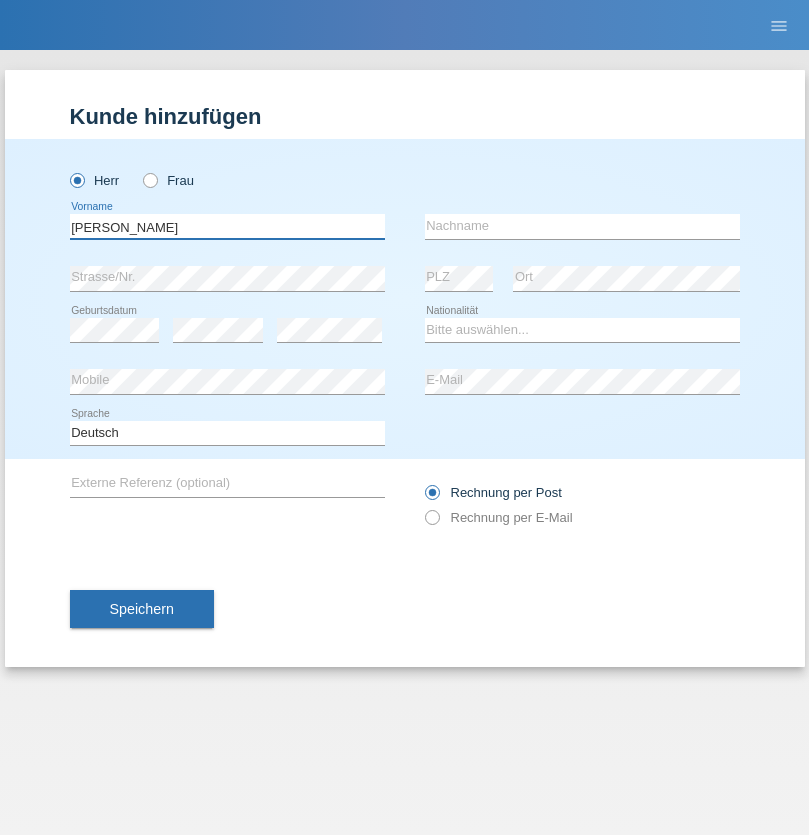 type on "[PERSON_NAME]" 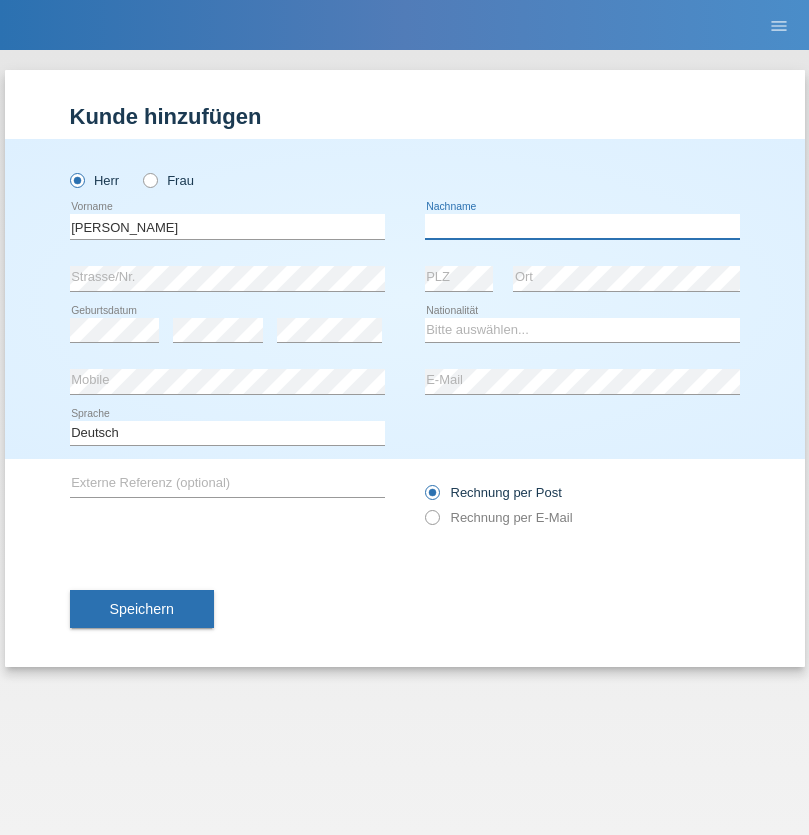 click at bounding box center [582, 226] 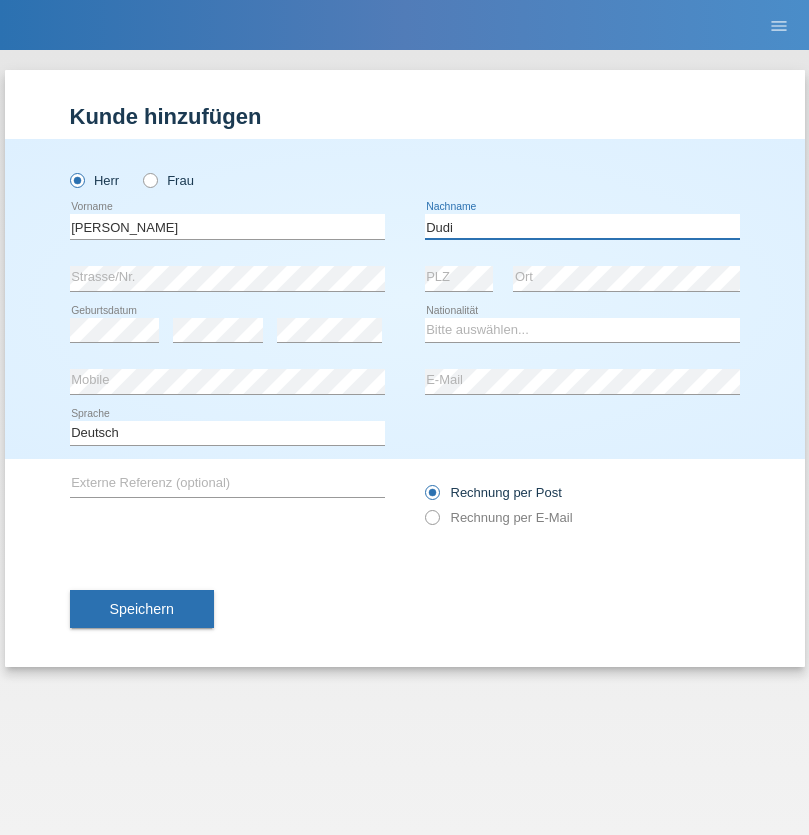 type on "Dudi" 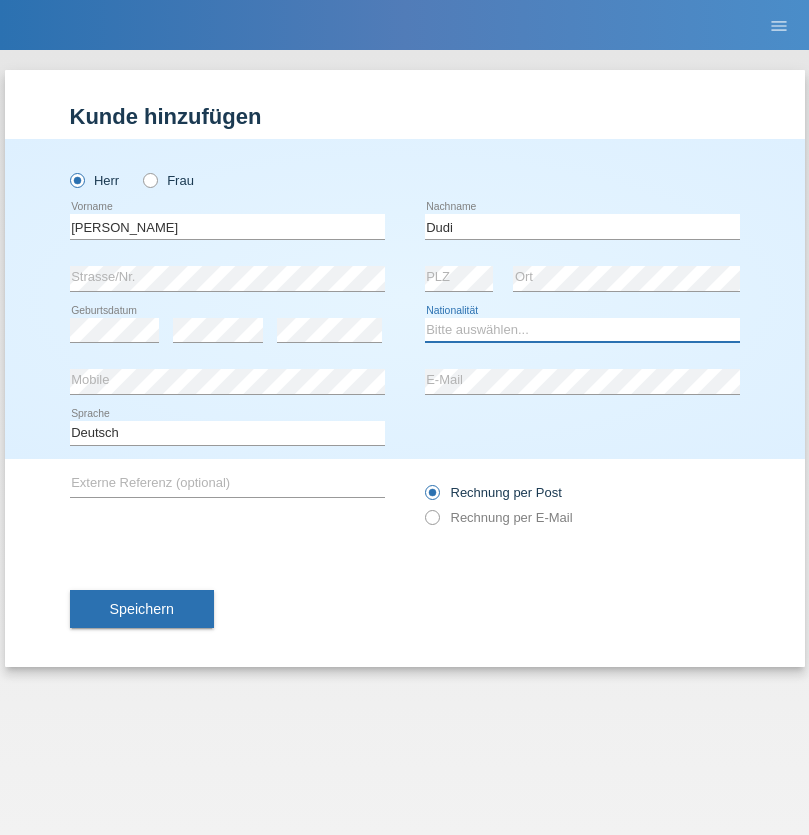 select on "SK" 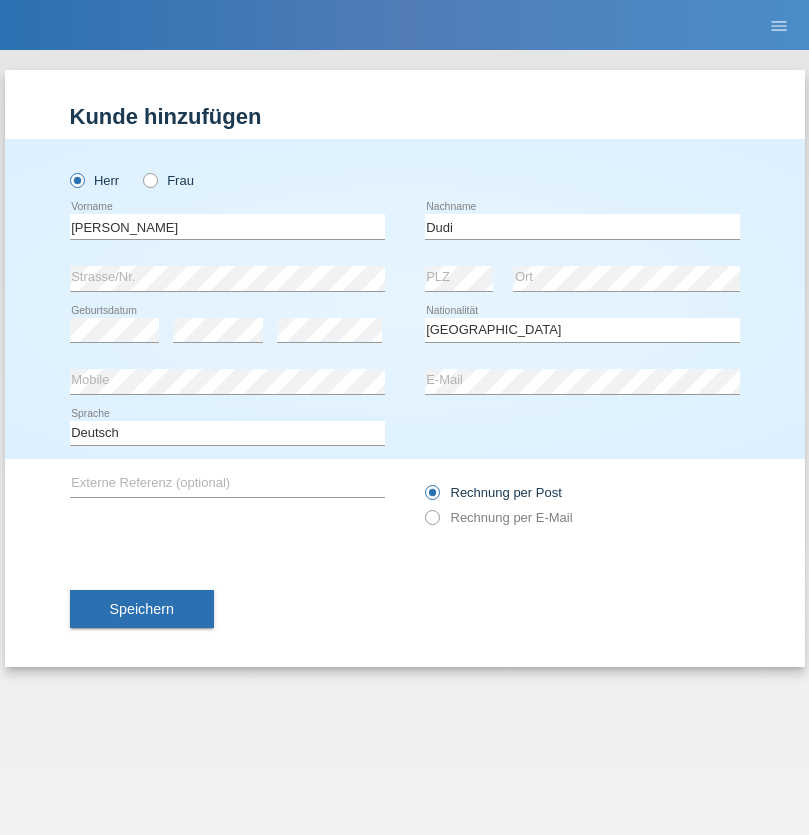 select on "C" 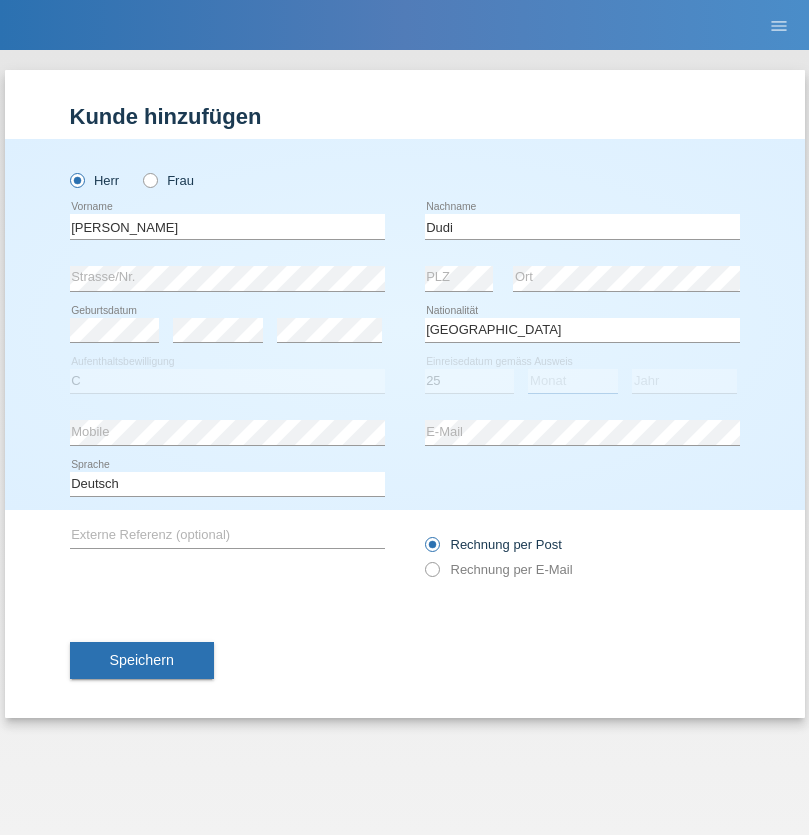 select on "05" 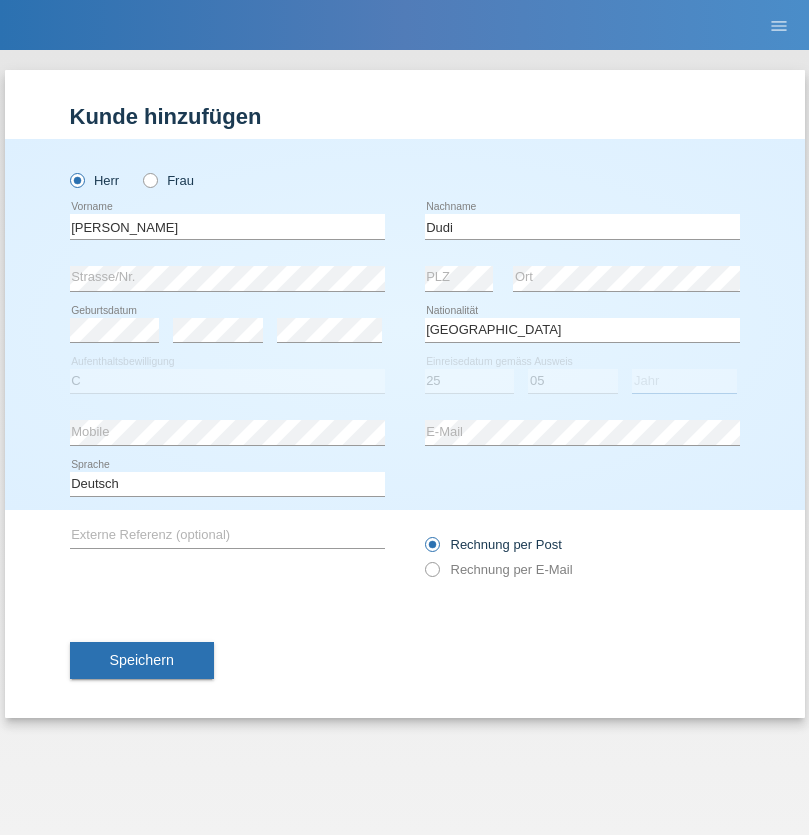 select on "2021" 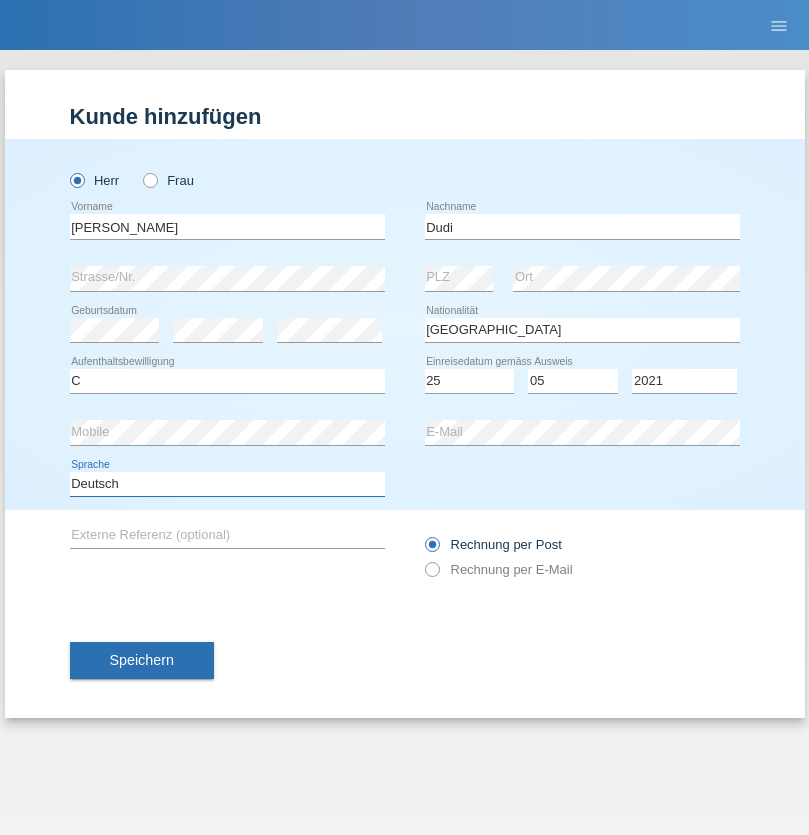 select on "en" 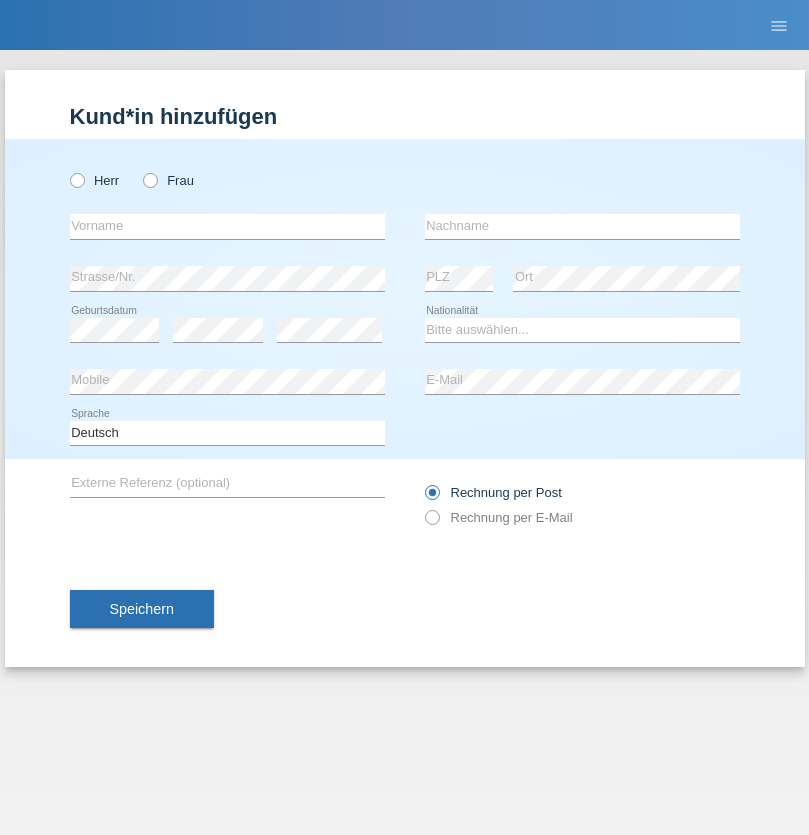 scroll, scrollTop: 0, scrollLeft: 0, axis: both 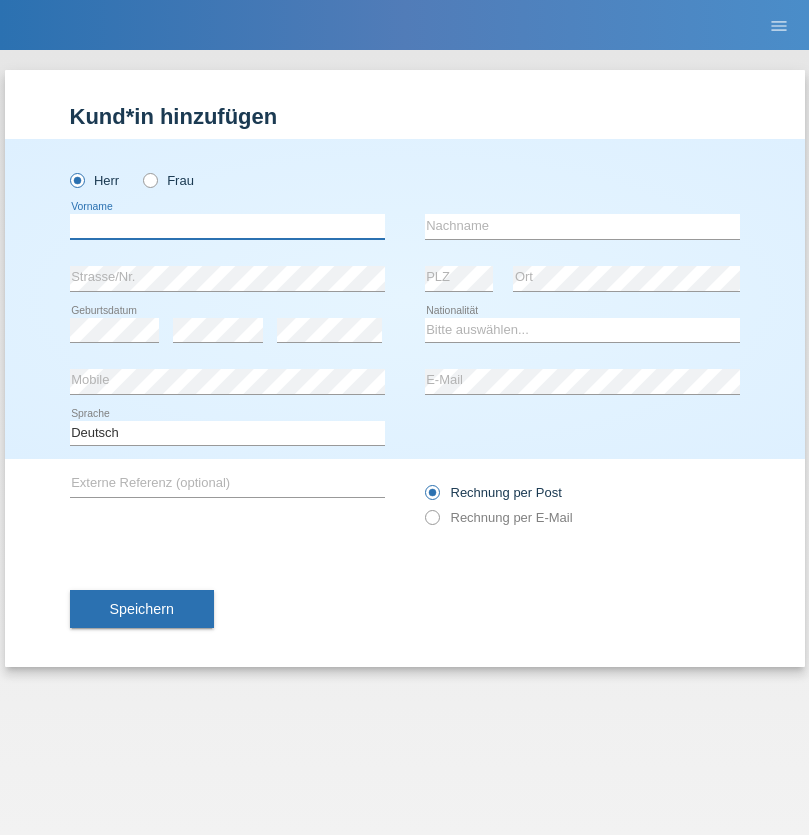 click at bounding box center (227, 226) 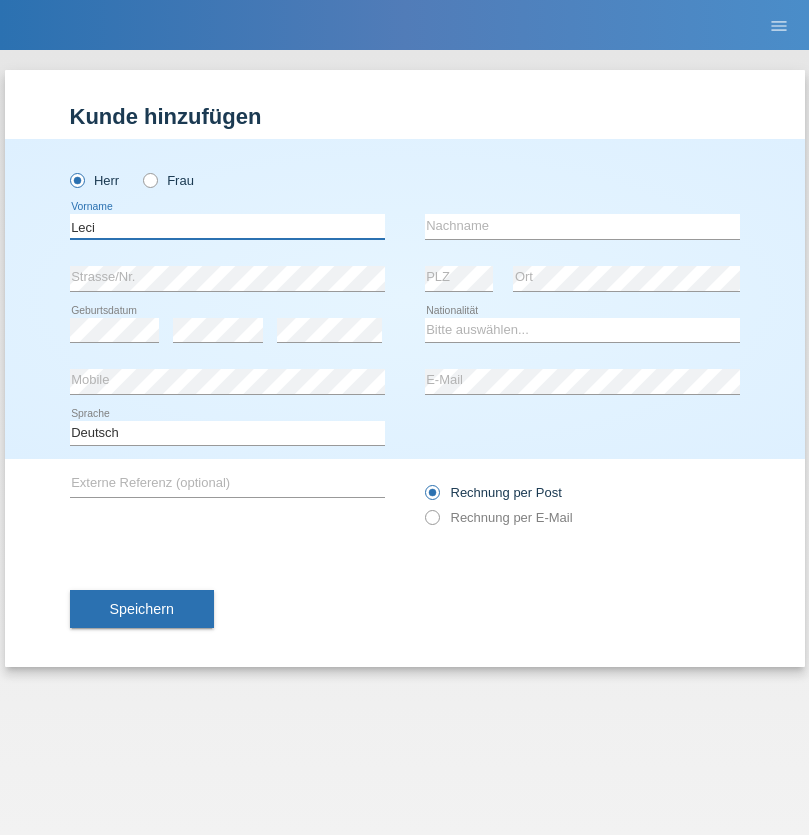 type on "Leci" 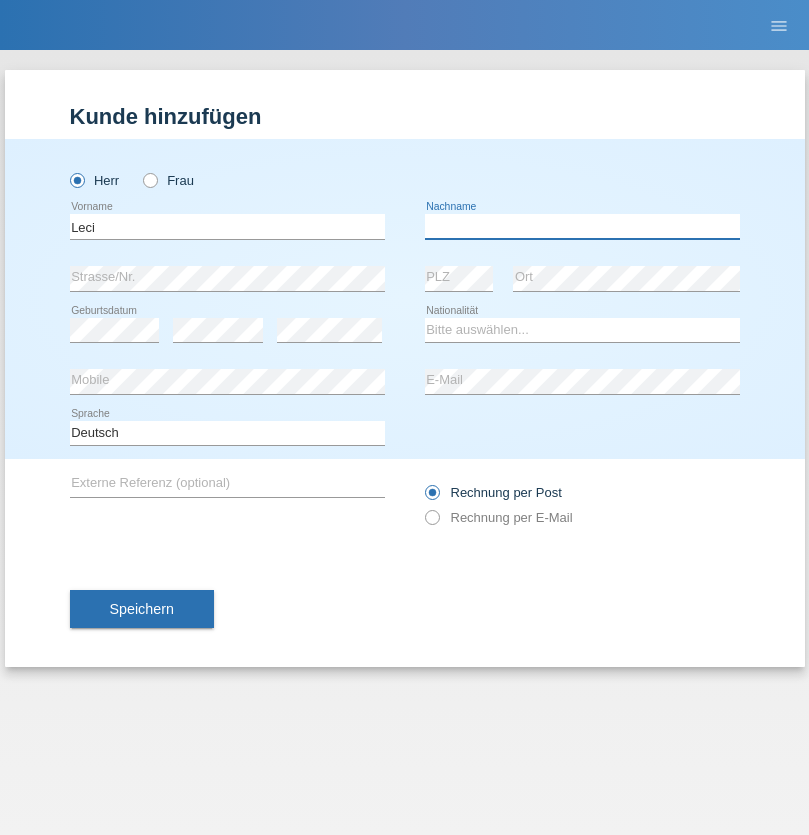 click at bounding box center [582, 226] 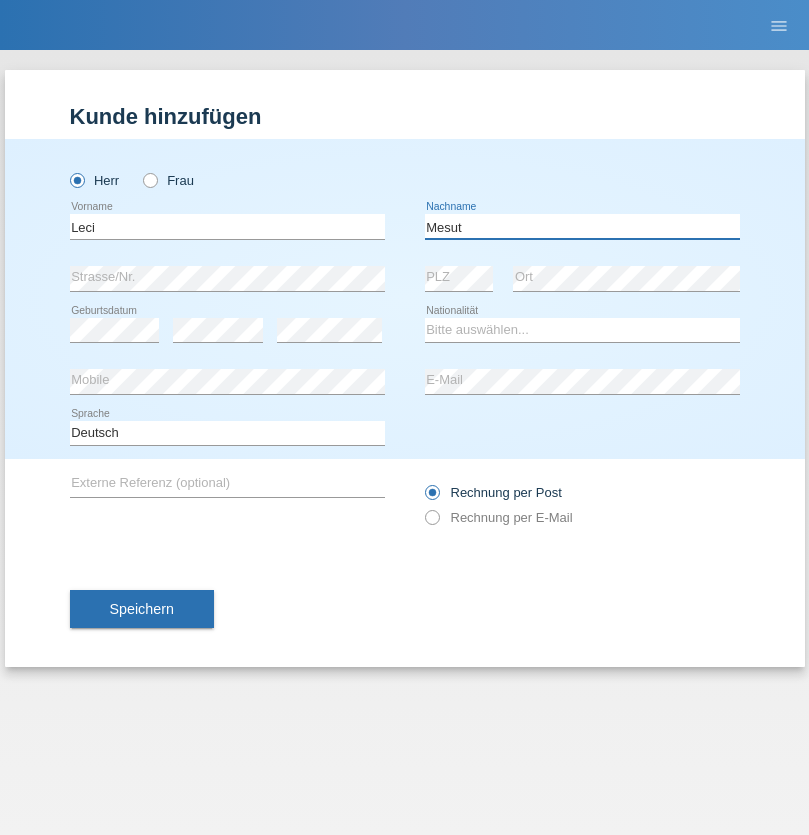 type on "Mesut" 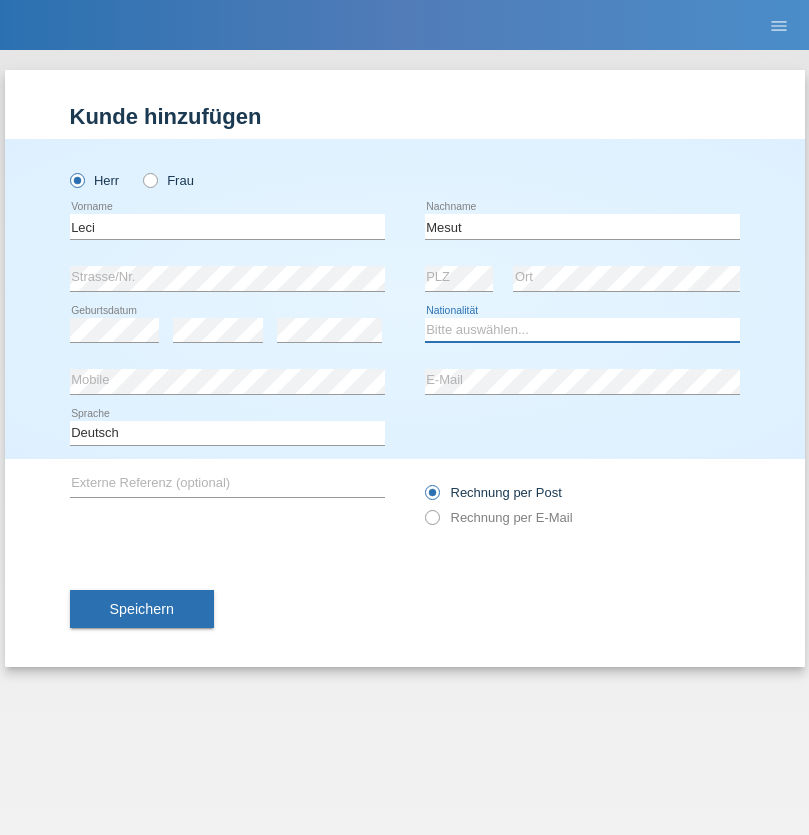 select on "XK" 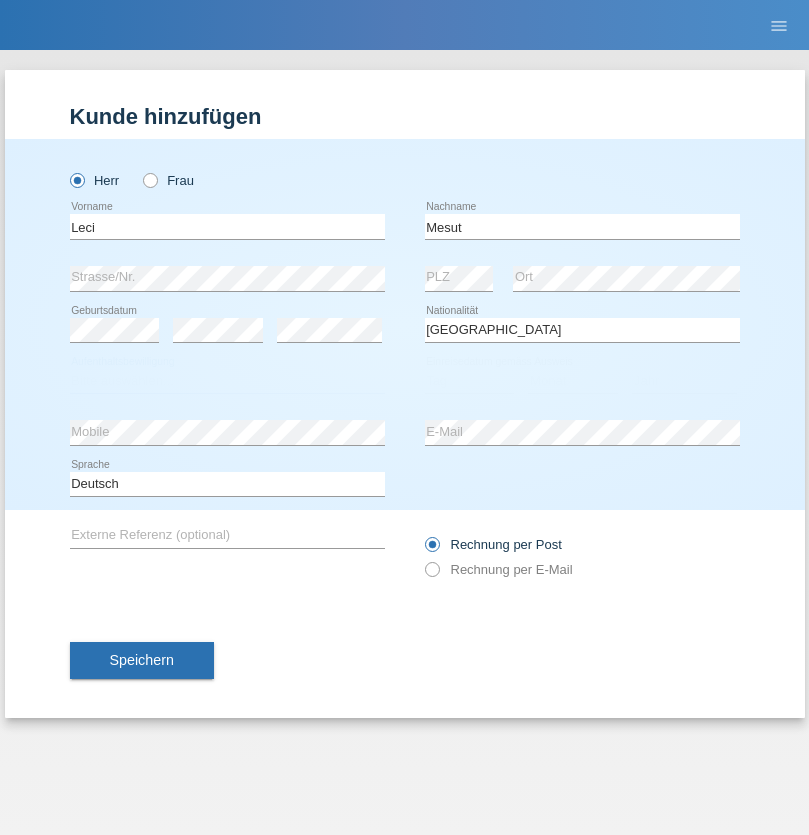 select on "C" 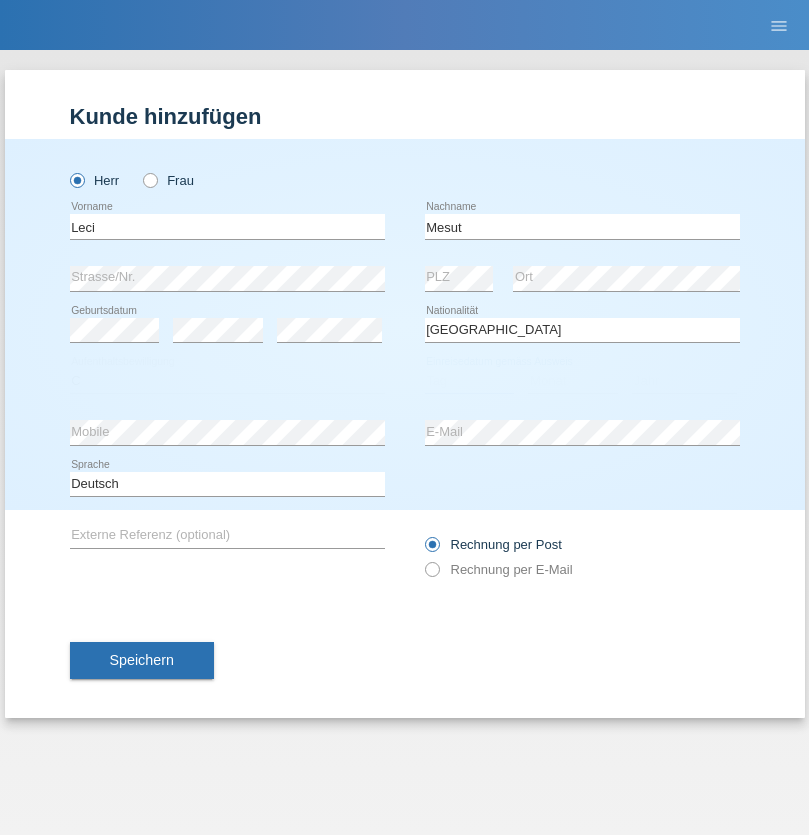 select on "13" 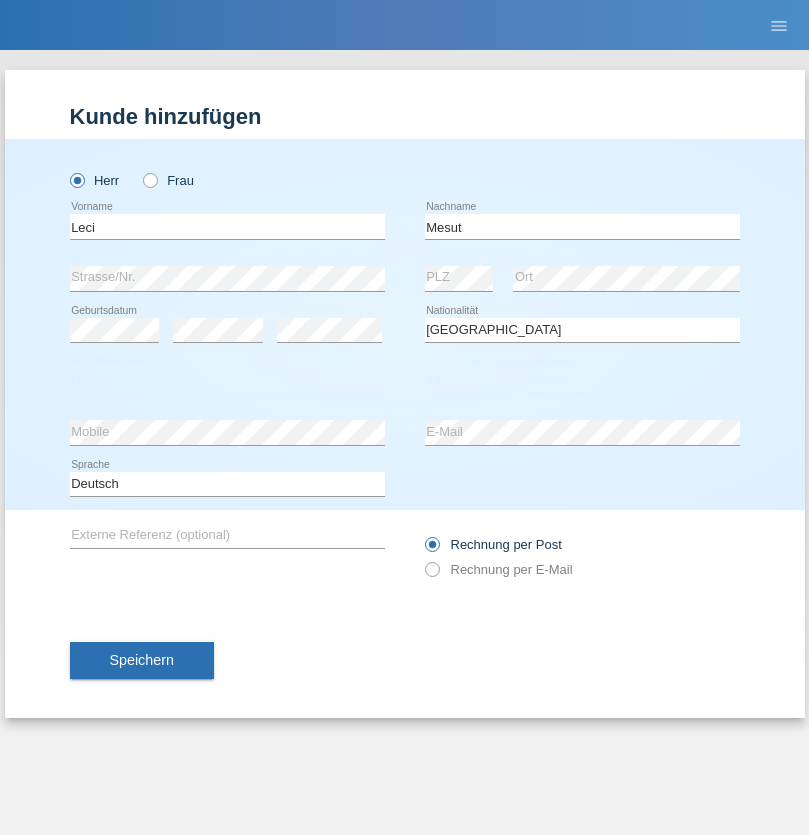 select on "07" 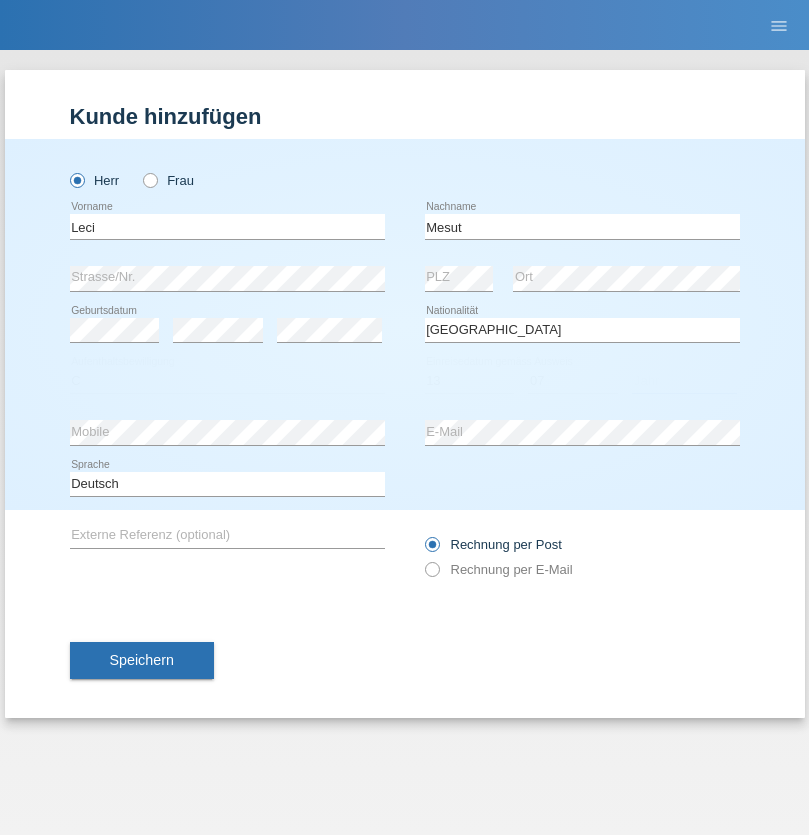 select on "2021" 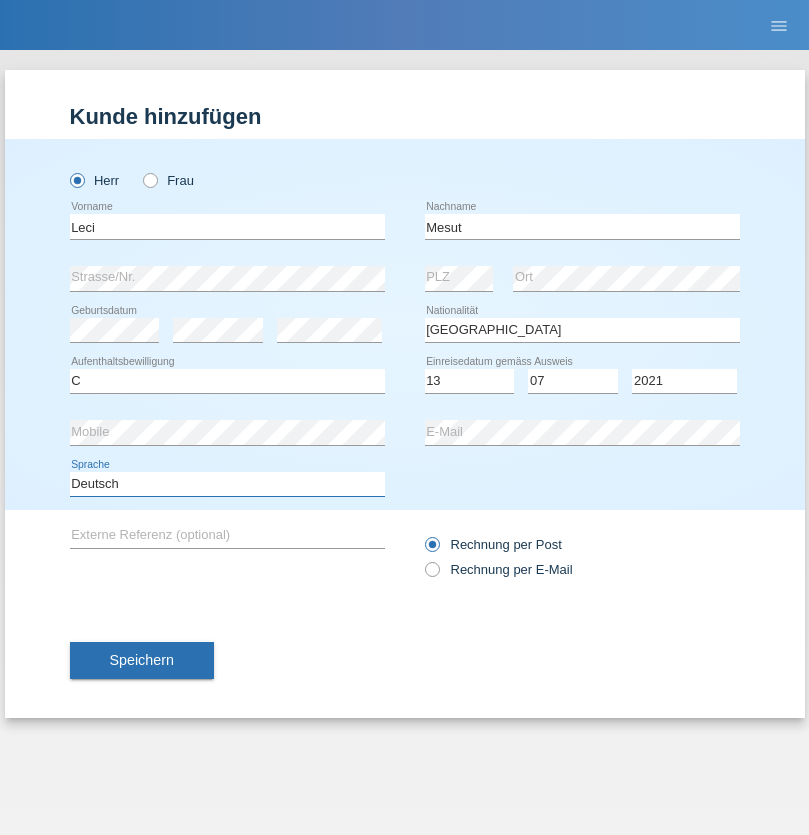 select on "en" 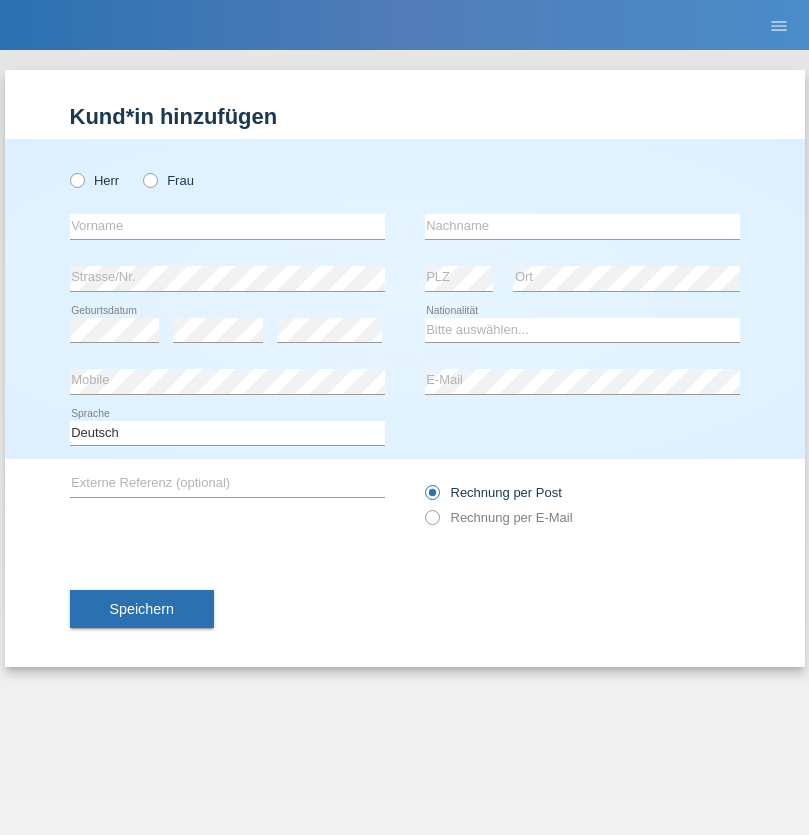 scroll, scrollTop: 0, scrollLeft: 0, axis: both 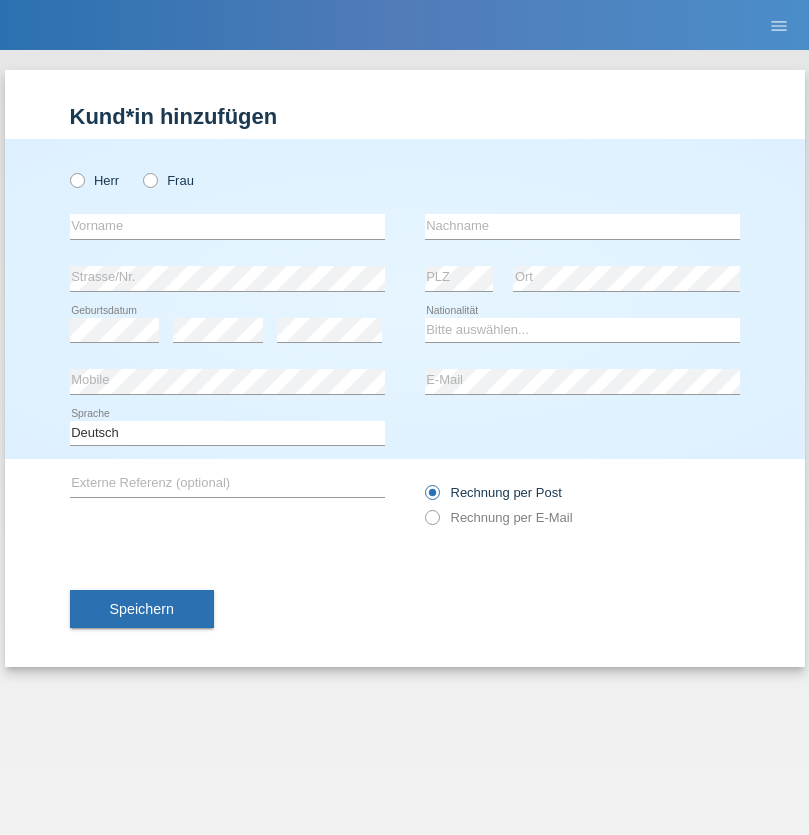 radio on "true" 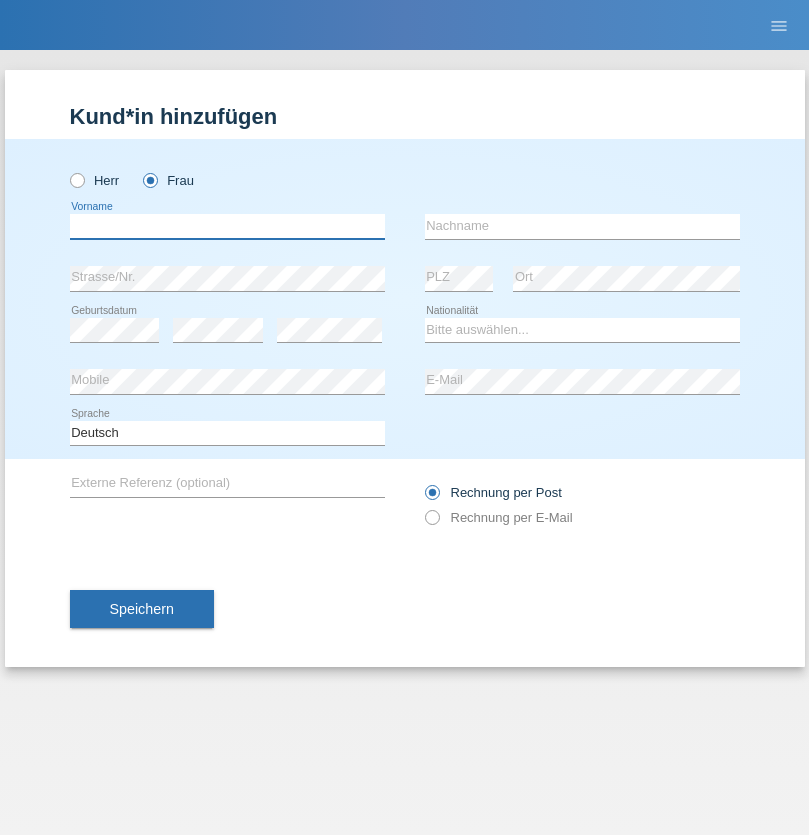 click at bounding box center [227, 226] 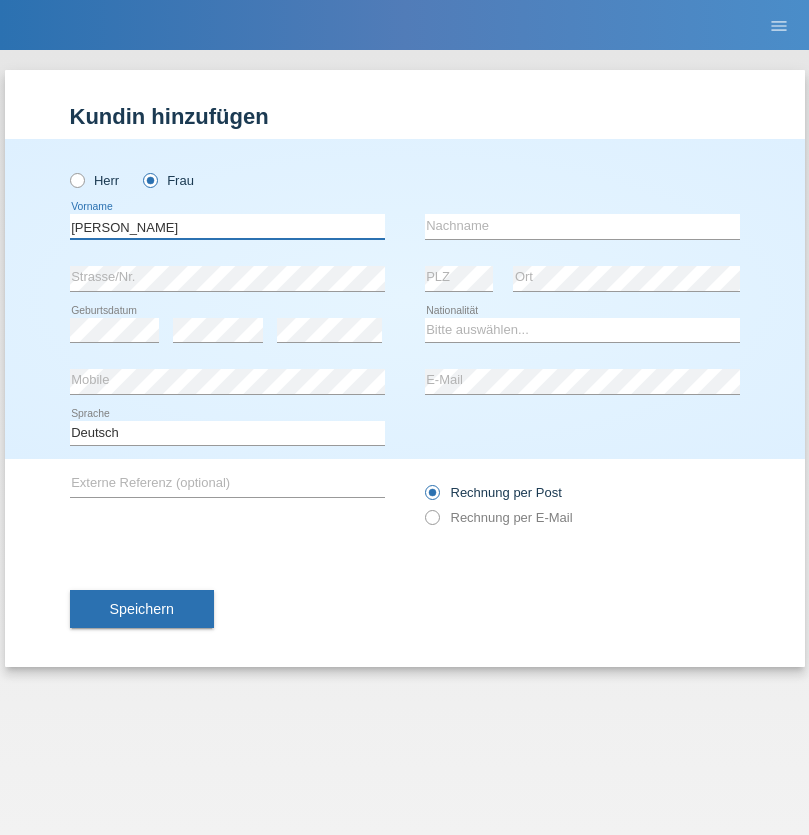 type on "Anna-Carina" 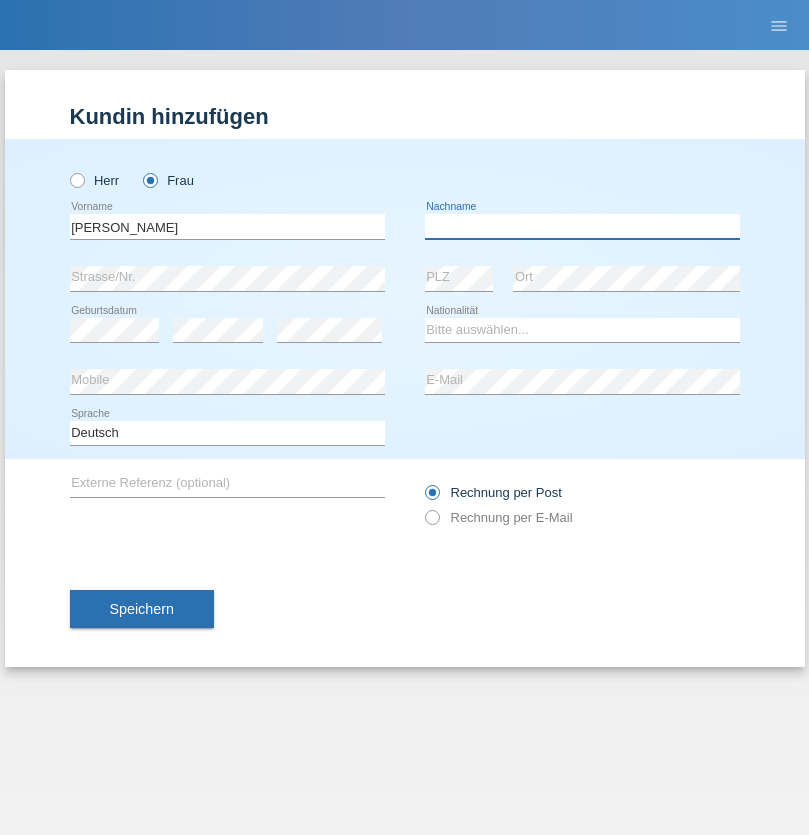 click at bounding box center [582, 226] 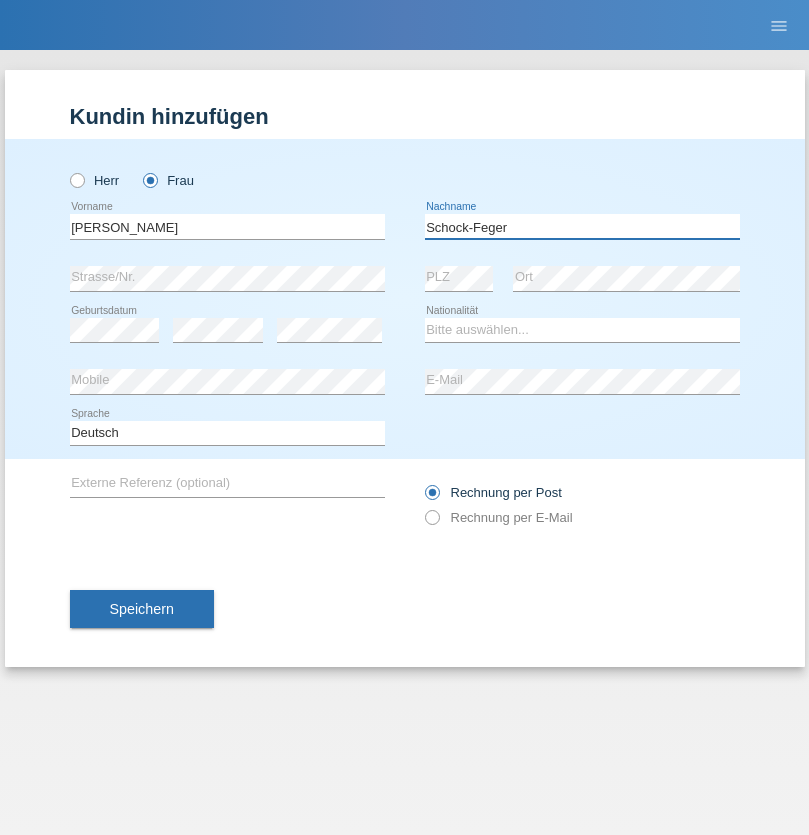 type on "Schock-Feger" 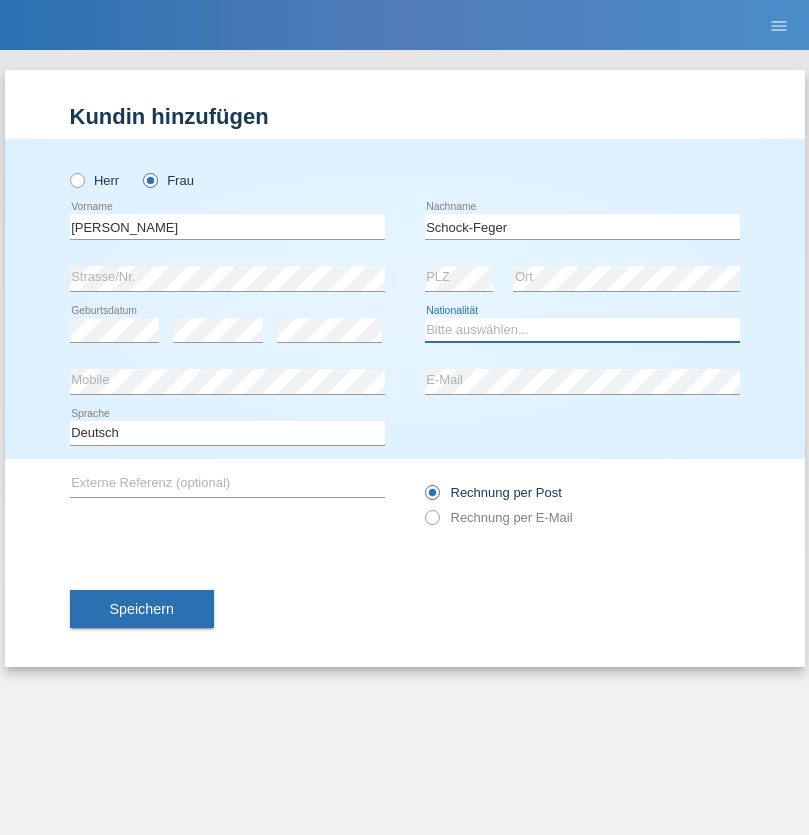 select on "CH" 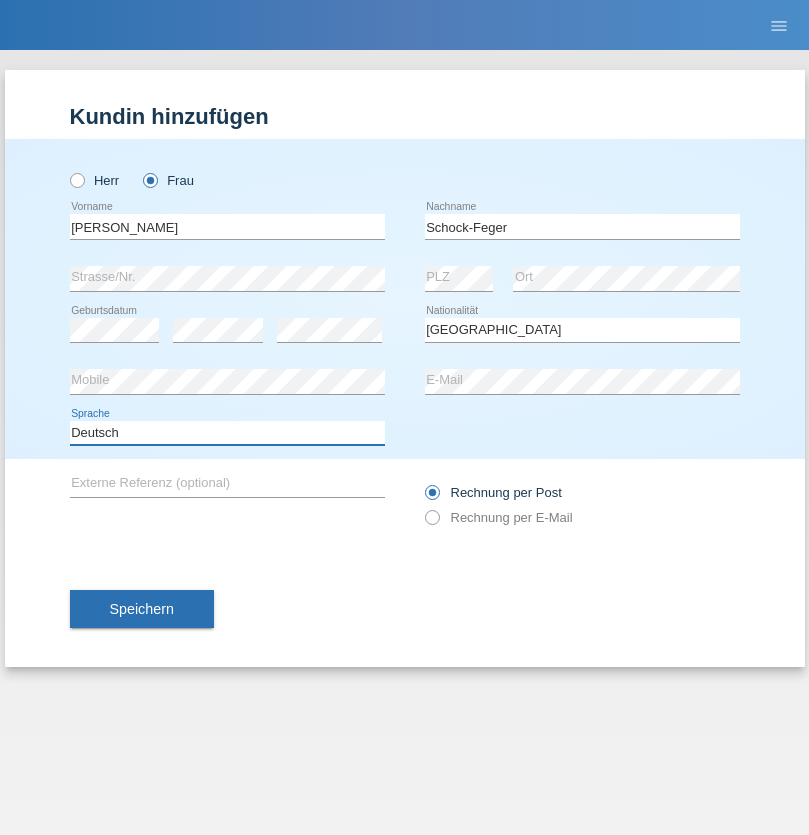 select on "en" 